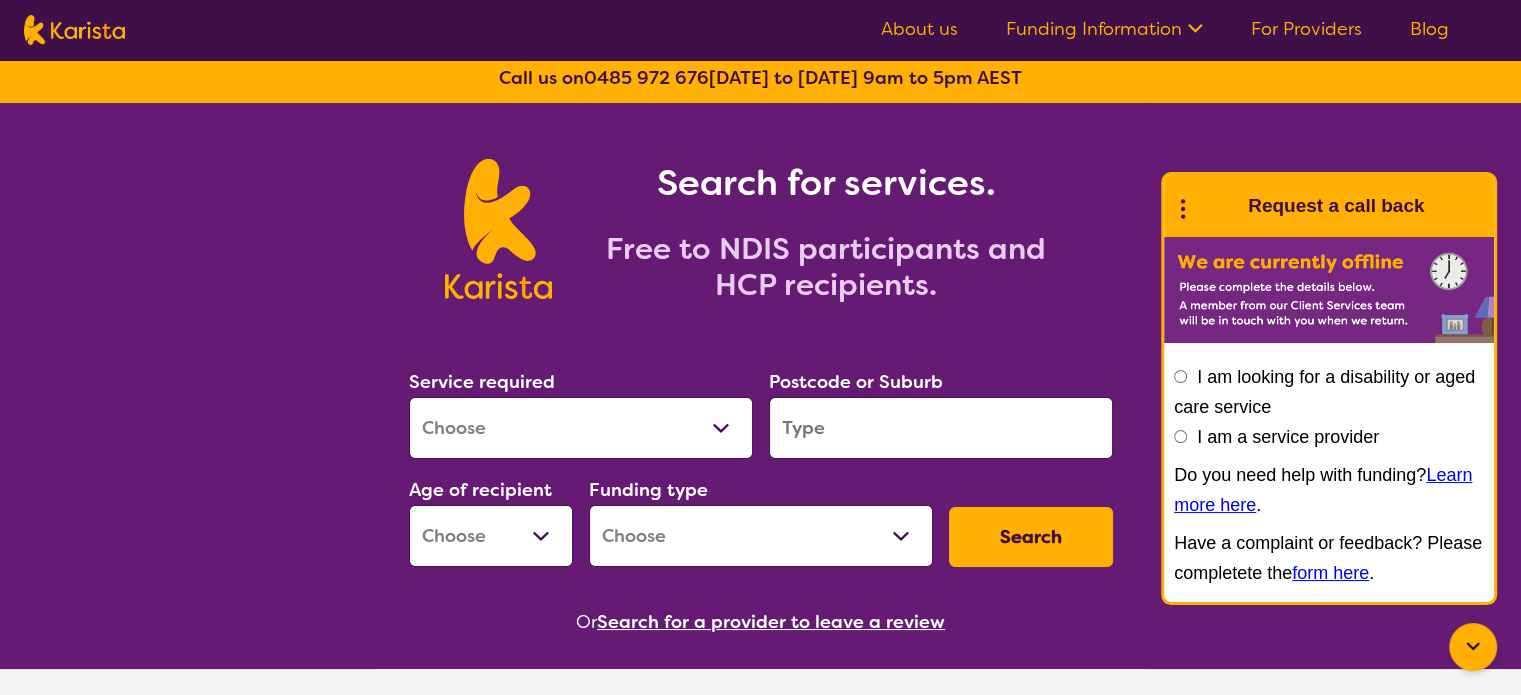 scroll, scrollTop: 0, scrollLeft: 0, axis: both 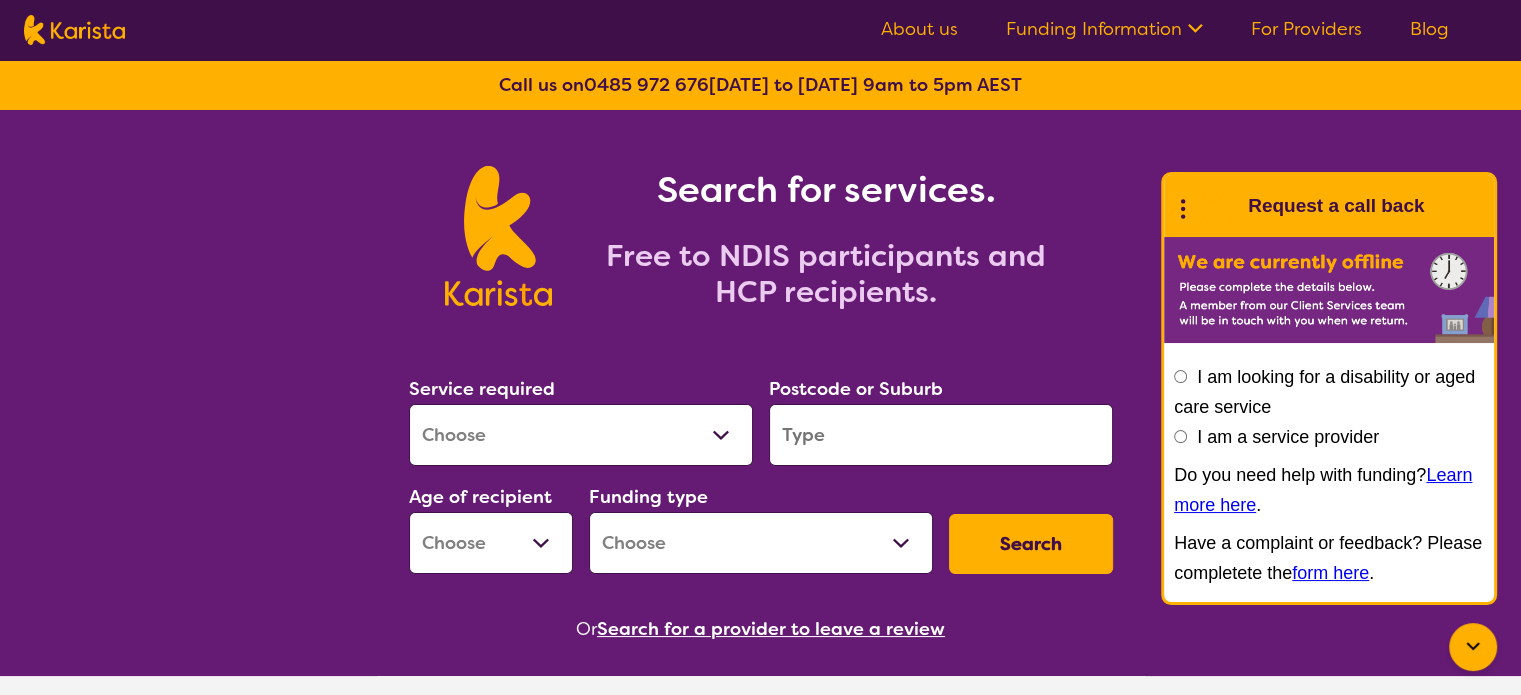 click on "For Providers" at bounding box center [1306, 29] 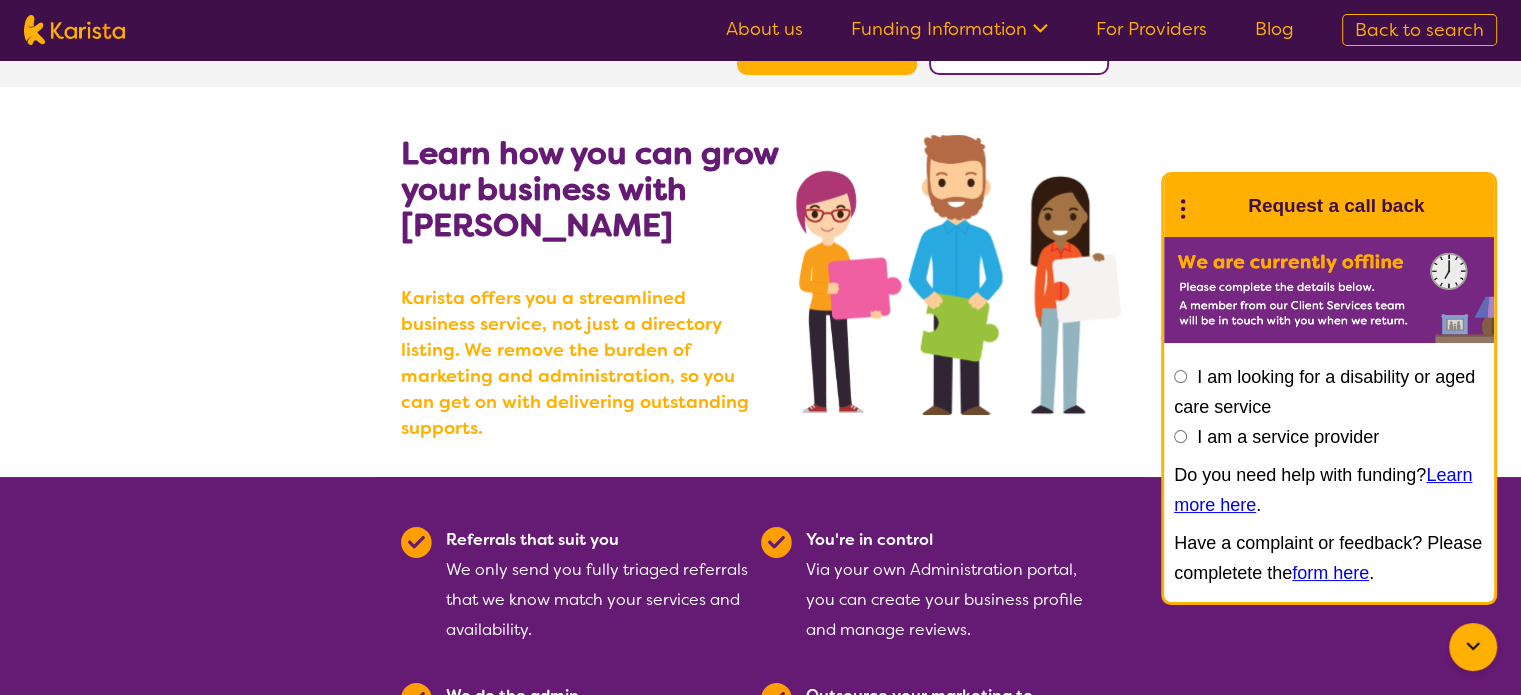 scroll, scrollTop: 0, scrollLeft: 0, axis: both 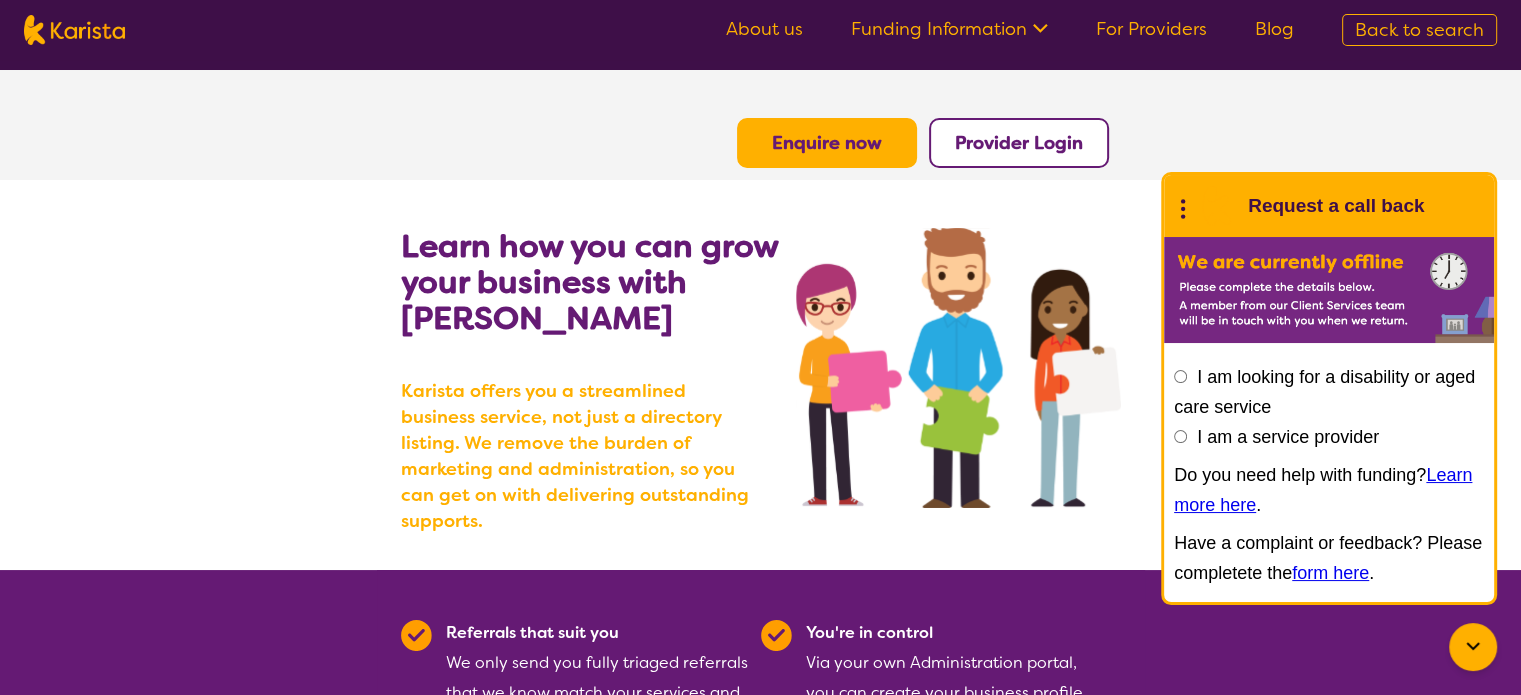 click on "About us Funding Information NDIS - National Disability Insurance Scheme HCP -  Home Care Package Funding For Providers Blog" at bounding box center (1010, 30) 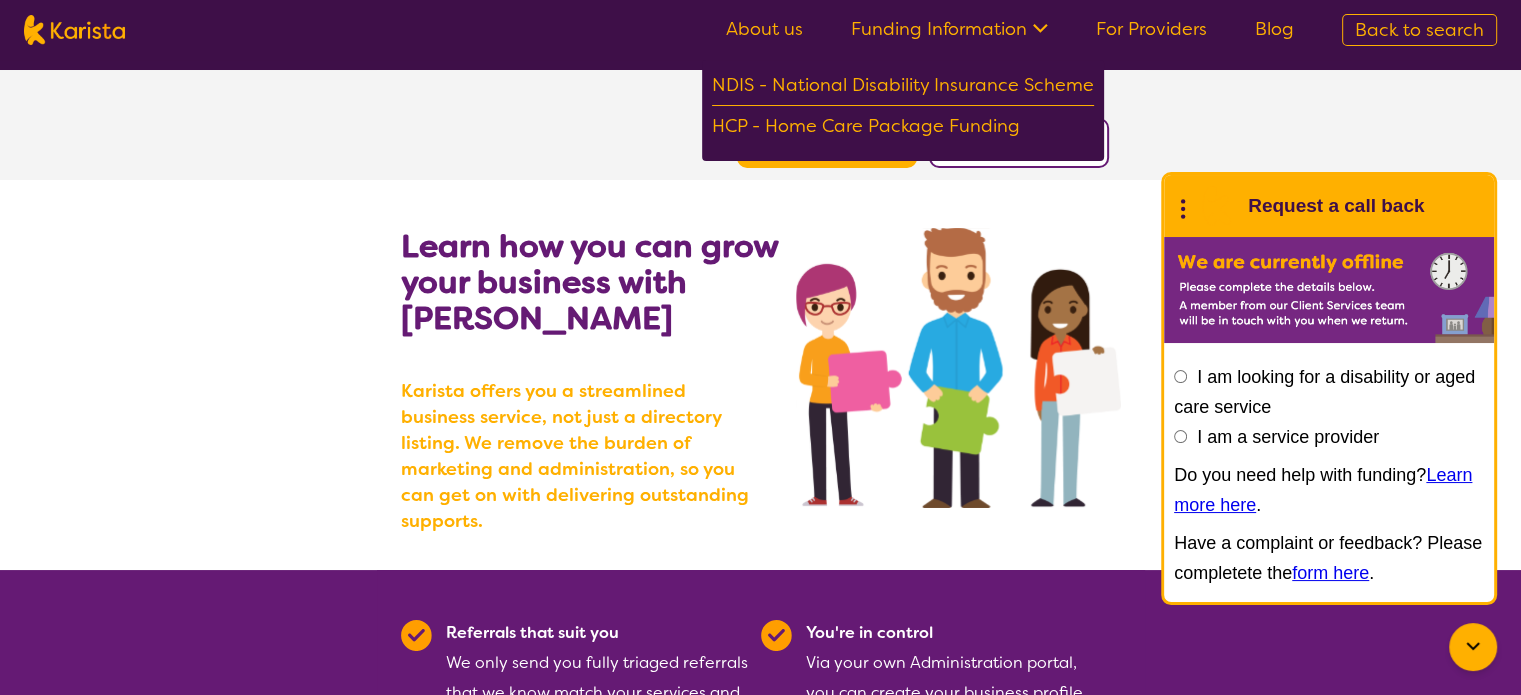 click on "About us Funding Information NDIS - National Disability Insurance Scheme HCP -  Home Care Package Funding For Providers Blog Back to search" at bounding box center [760, 30] 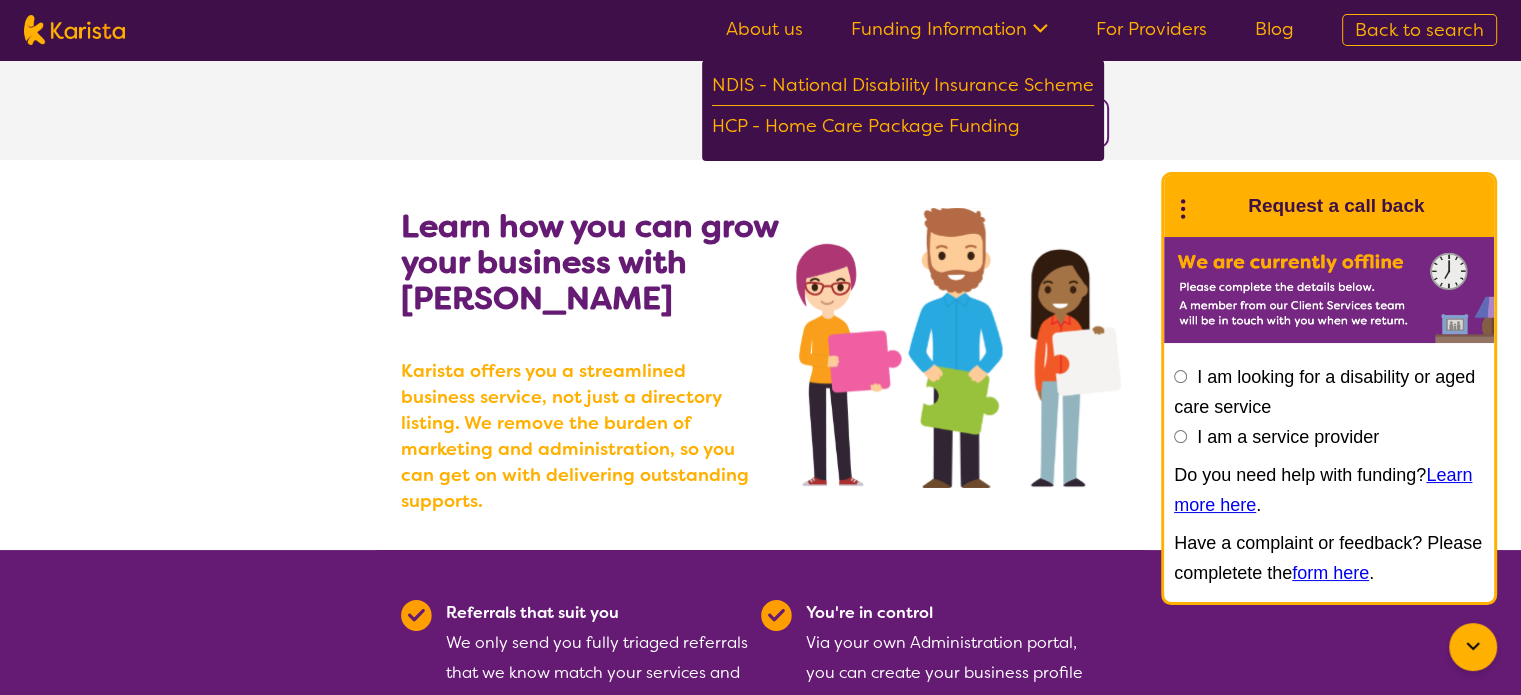 scroll, scrollTop: 0, scrollLeft: 0, axis: both 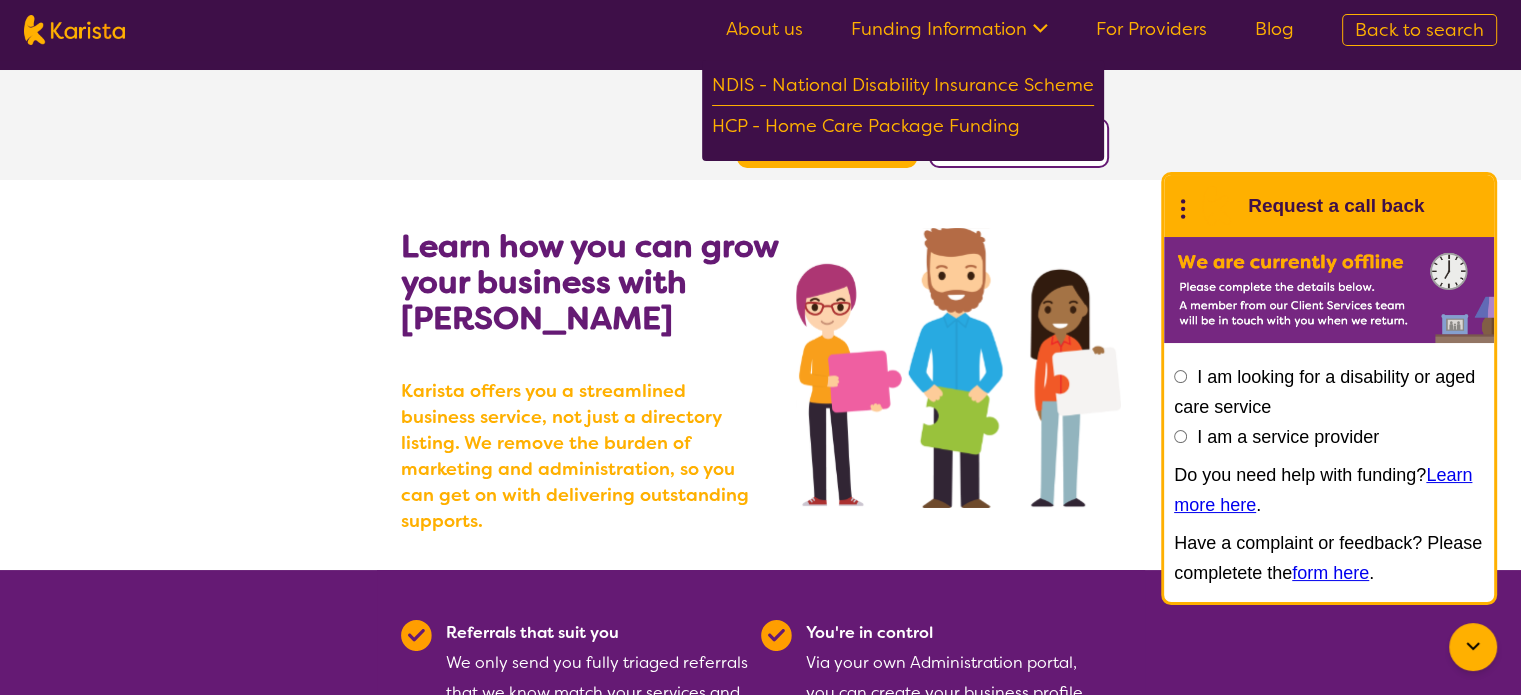 click on "About us" at bounding box center (764, 29) 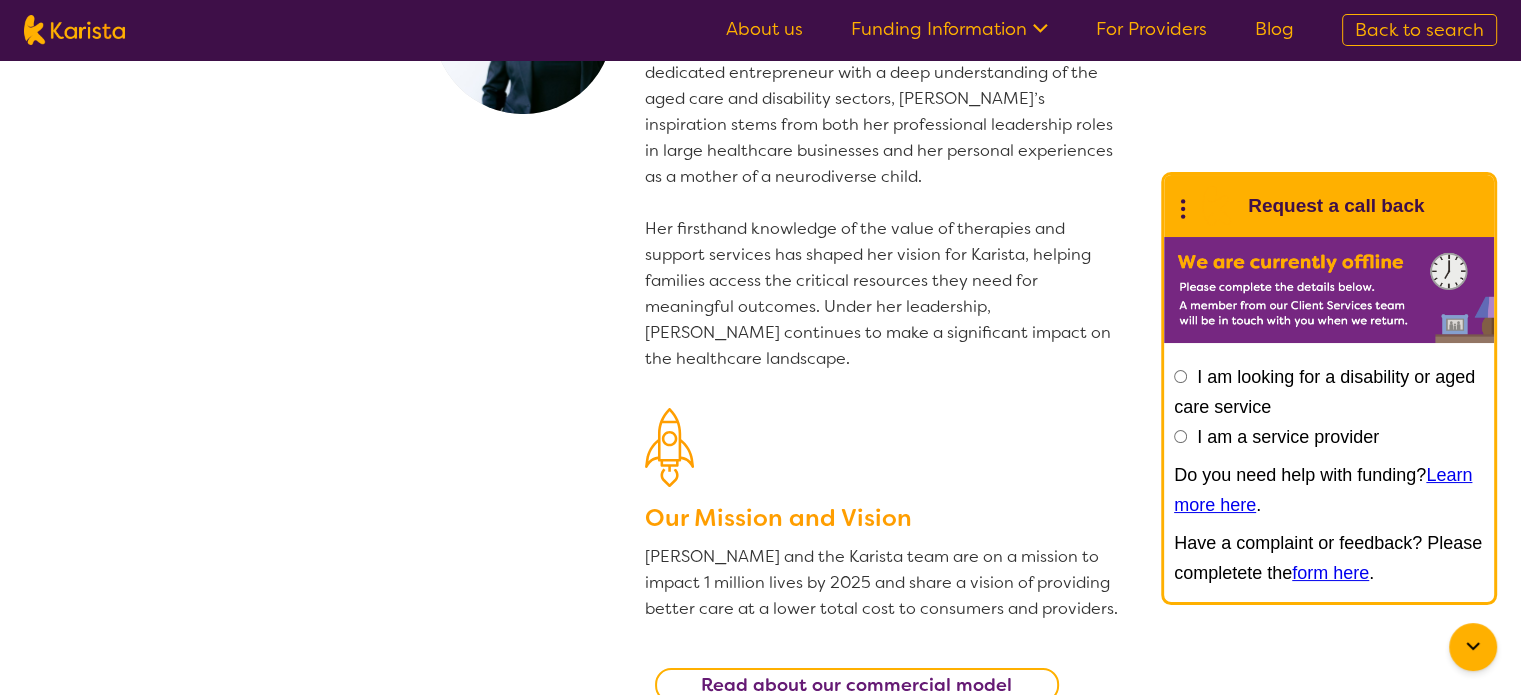 scroll, scrollTop: 0, scrollLeft: 0, axis: both 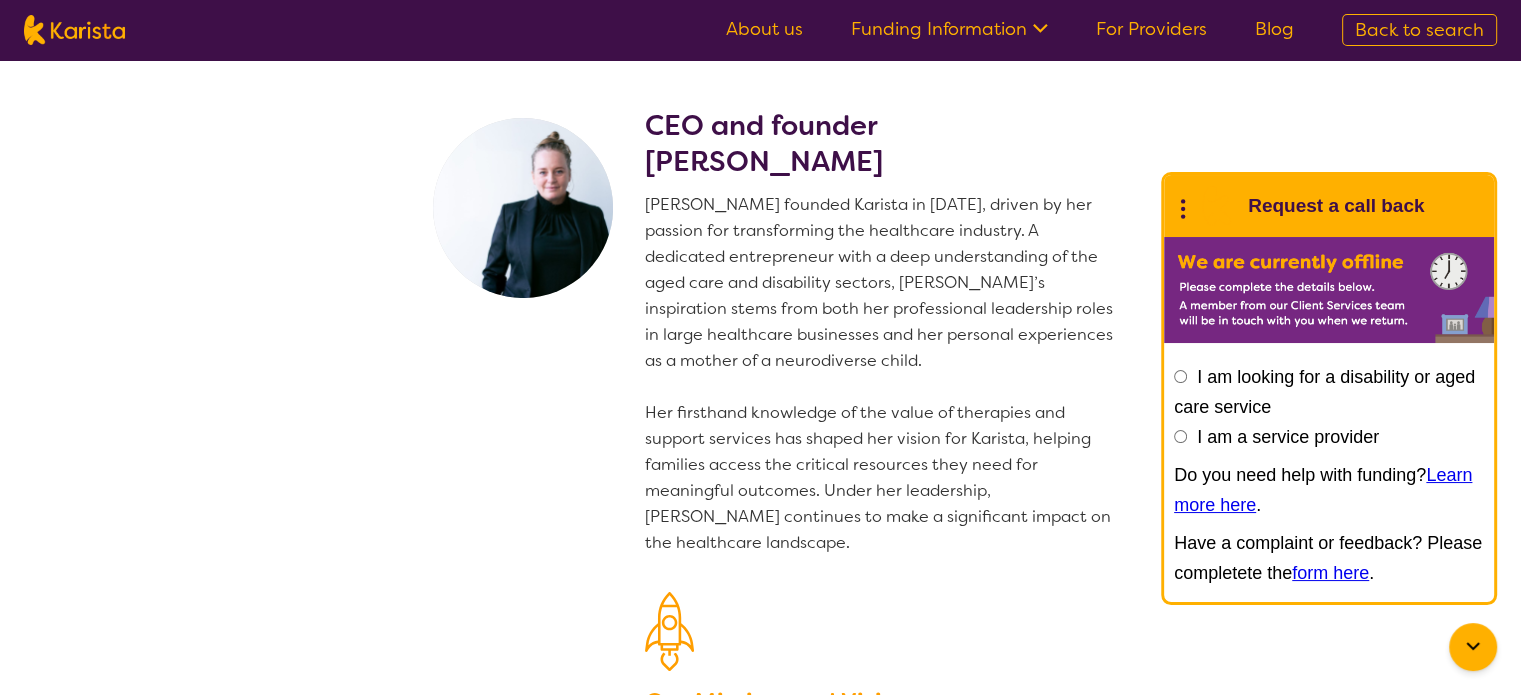 click on "I am a service provider" at bounding box center (1288, 437) 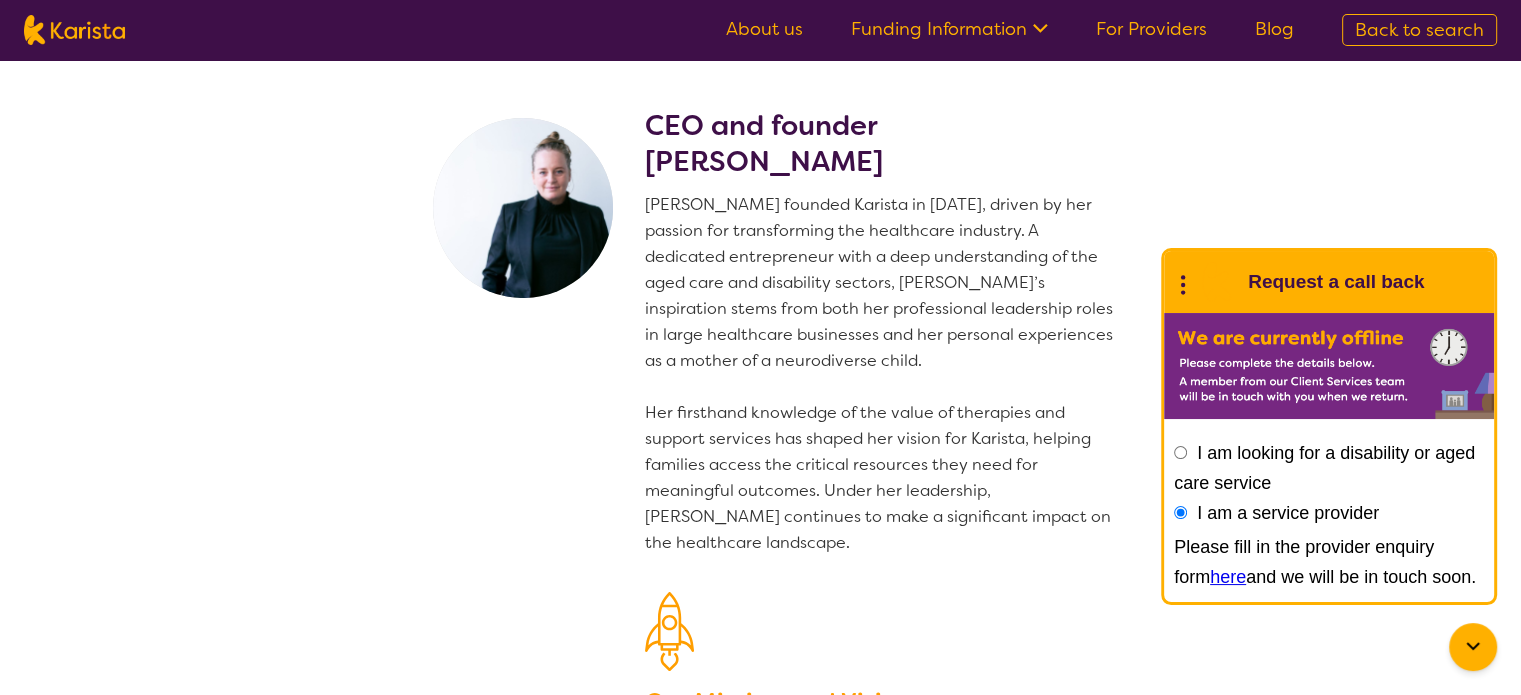 click on "For Providers" at bounding box center (1151, 29) 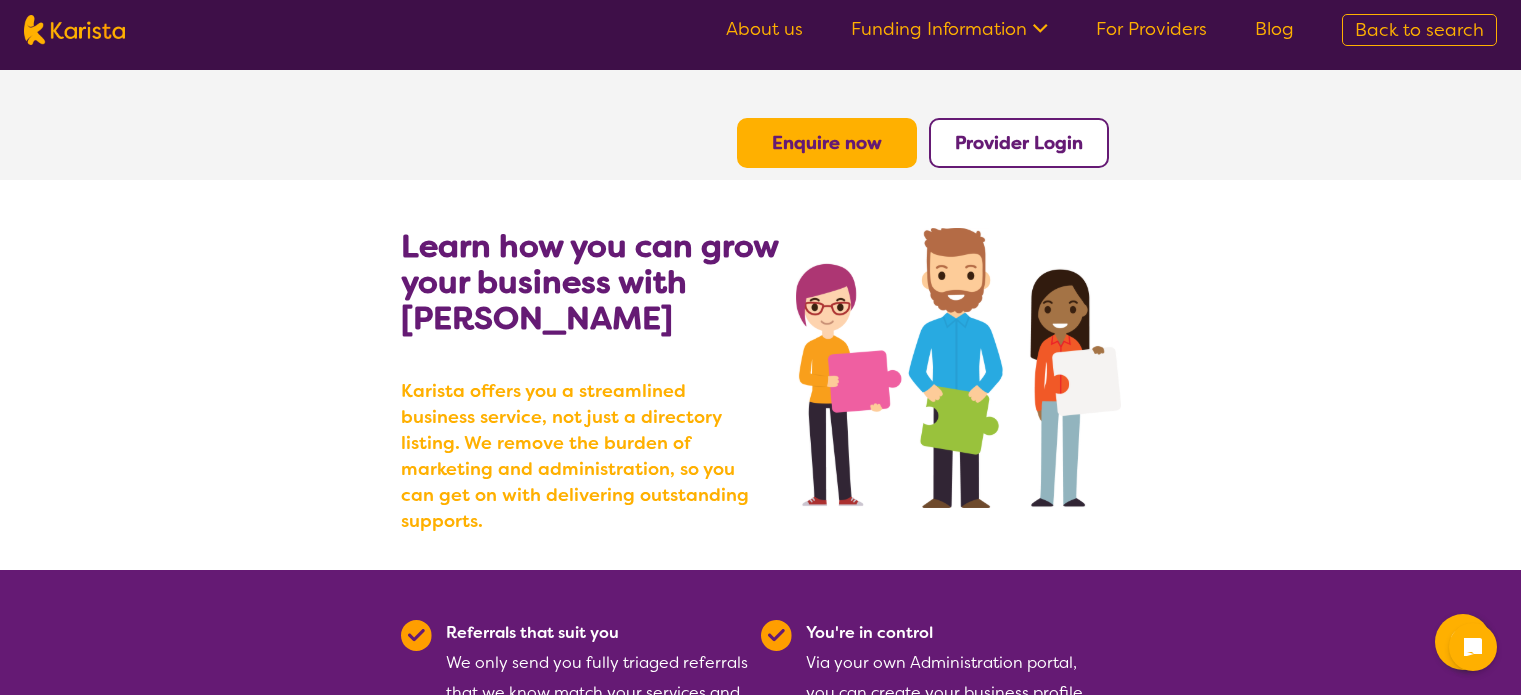 scroll, scrollTop: 0, scrollLeft: 0, axis: both 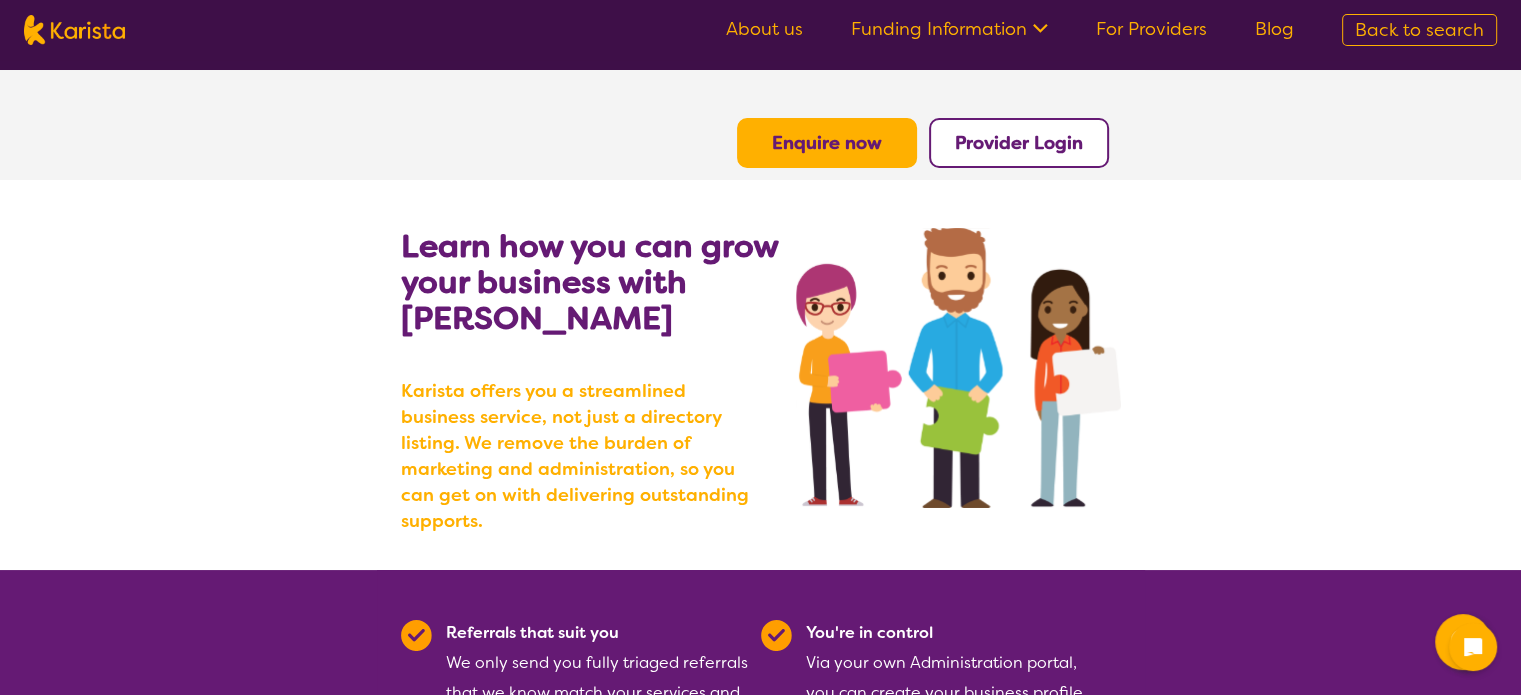 click on "Provider Login" at bounding box center [1019, 143] 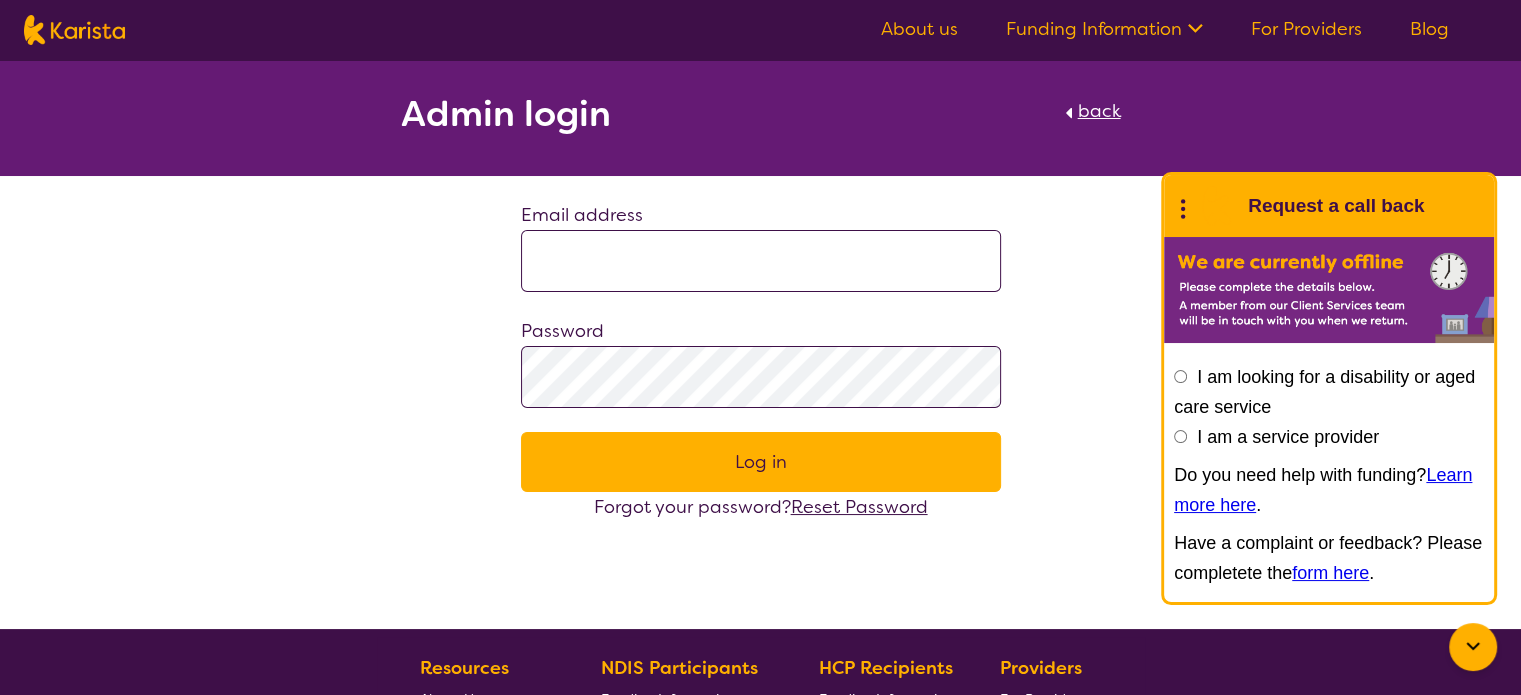 click on "back" at bounding box center [1099, 111] 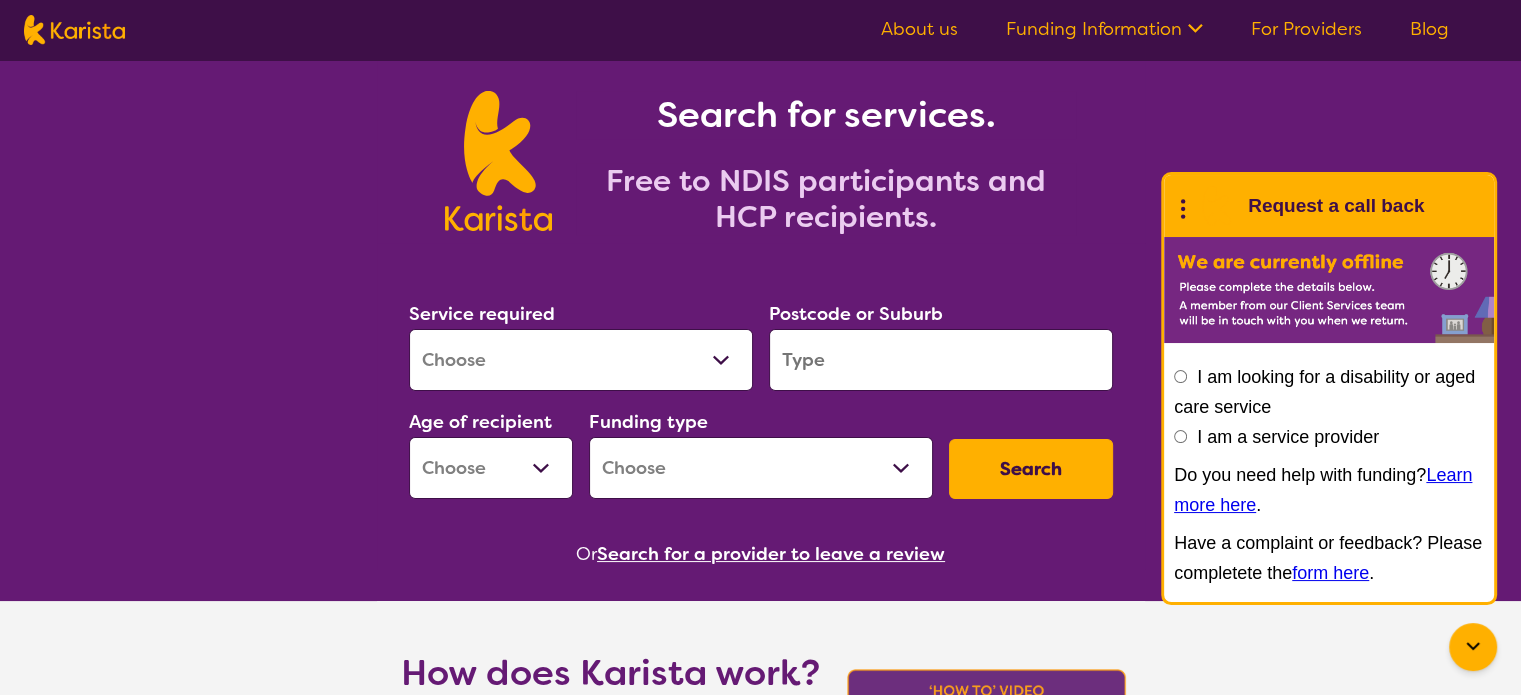 scroll, scrollTop: 108, scrollLeft: 0, axis: vertical 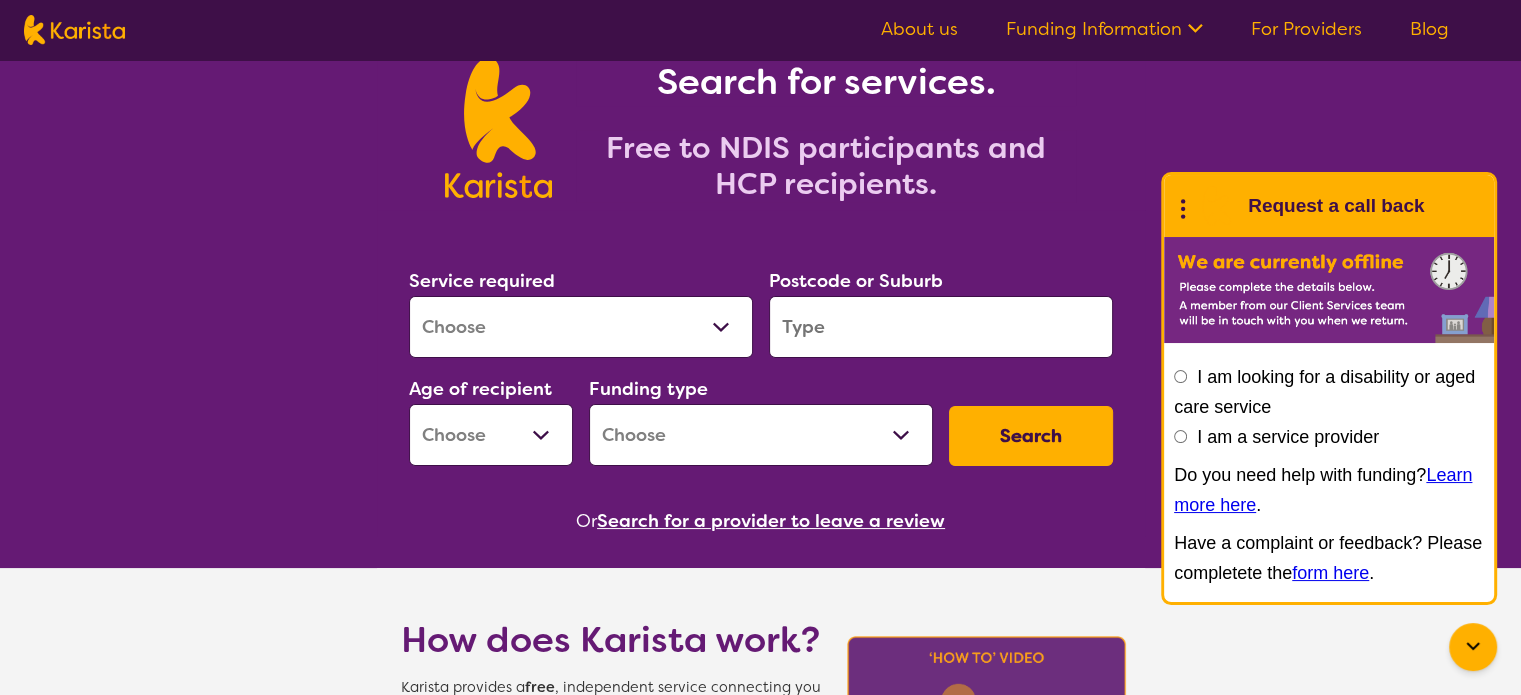 click on "Allied Health Assistant Assessment (ADHD or Autism) Behaviour support Counselling Dietitian Domestic and home help Employment Support Exercise physiology Home Care Package Provider Key Worker NDIS Plan management NDIS Support Coordination Nursing services Occupational therapy Personal care Physiotherapy Podiatry Psychology Psychosocial Recovery Coach Respite Speech therapy Support worker Supported accommodation" at bounding box center [581, 327] 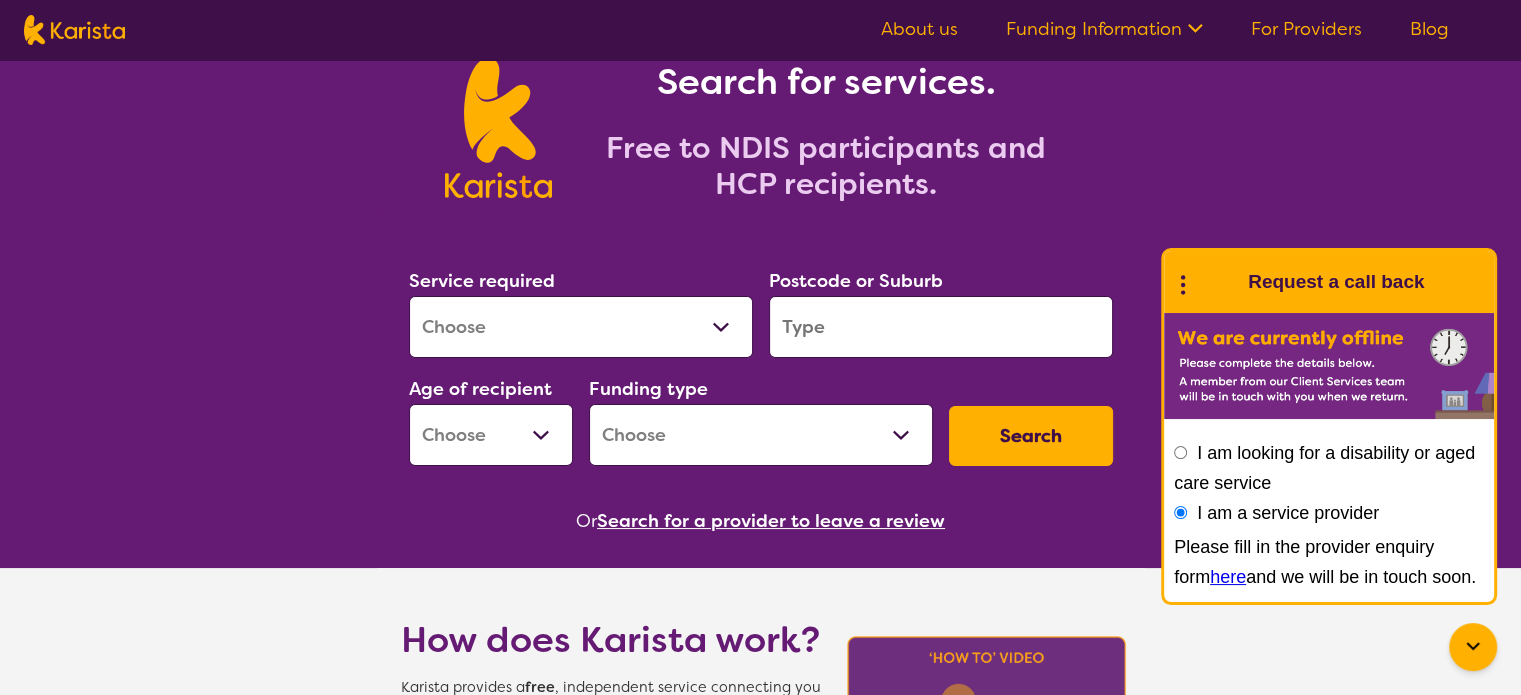 click on "here" at bounding box center (1228, 577) 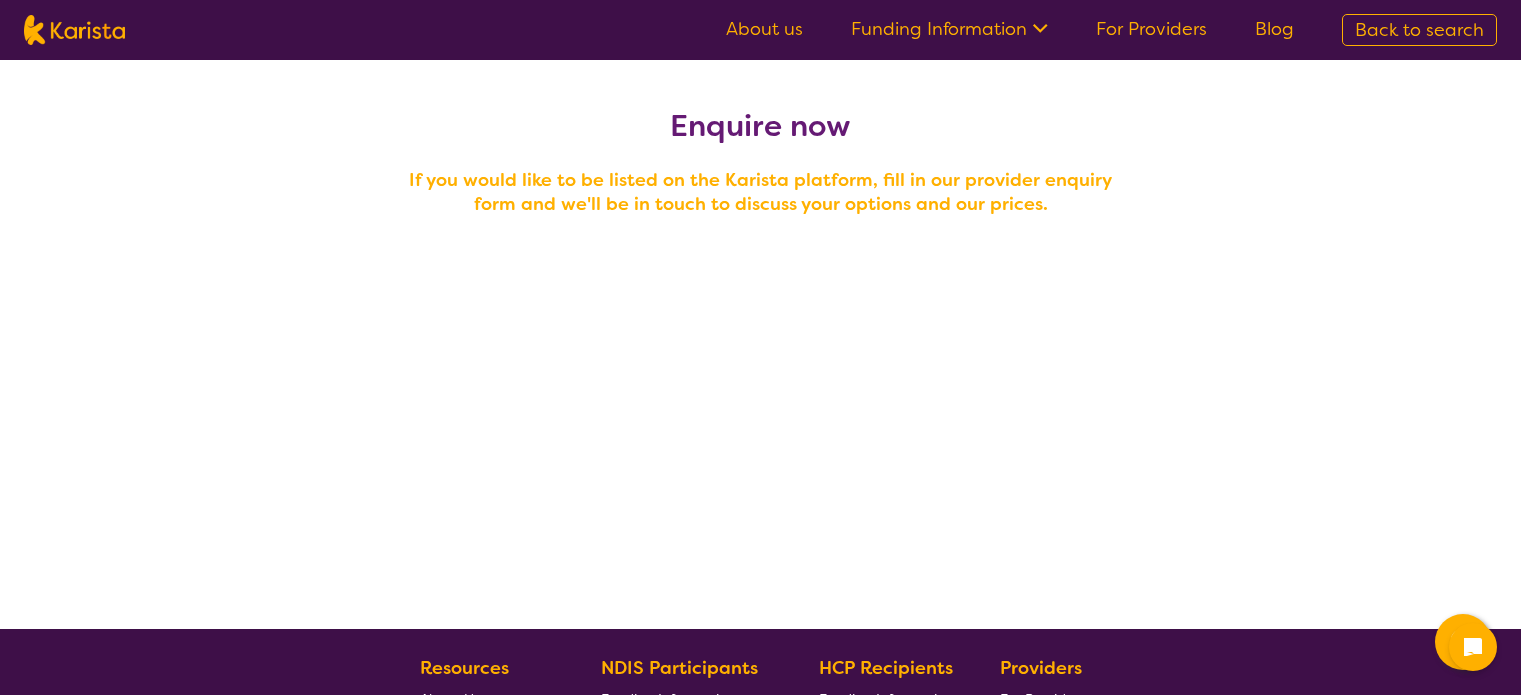 scroll, scrollTop: 0, scrollLeft: 0, axis: both 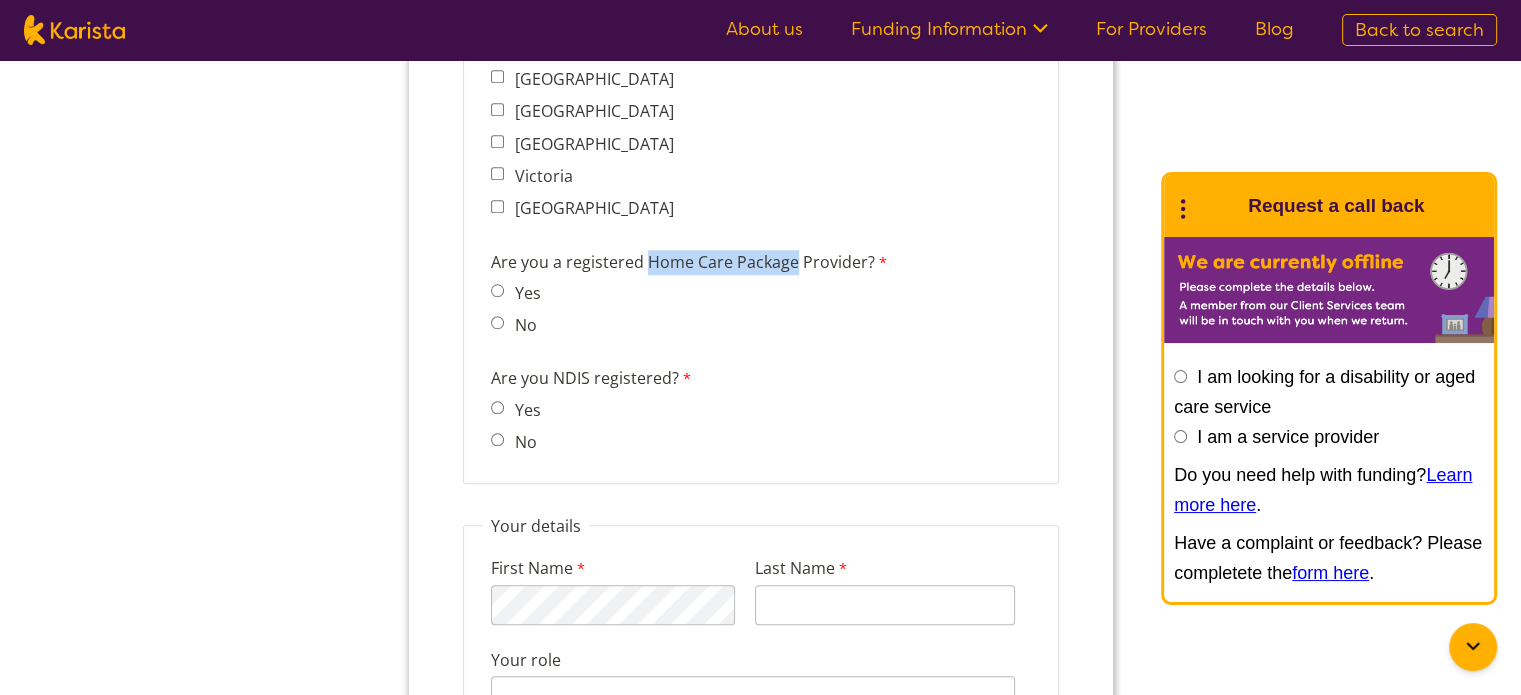 drag, startPoint x: 647, startPoint y: 239, endPoint x: 790, endPoint y: 253, distance: 143.68369 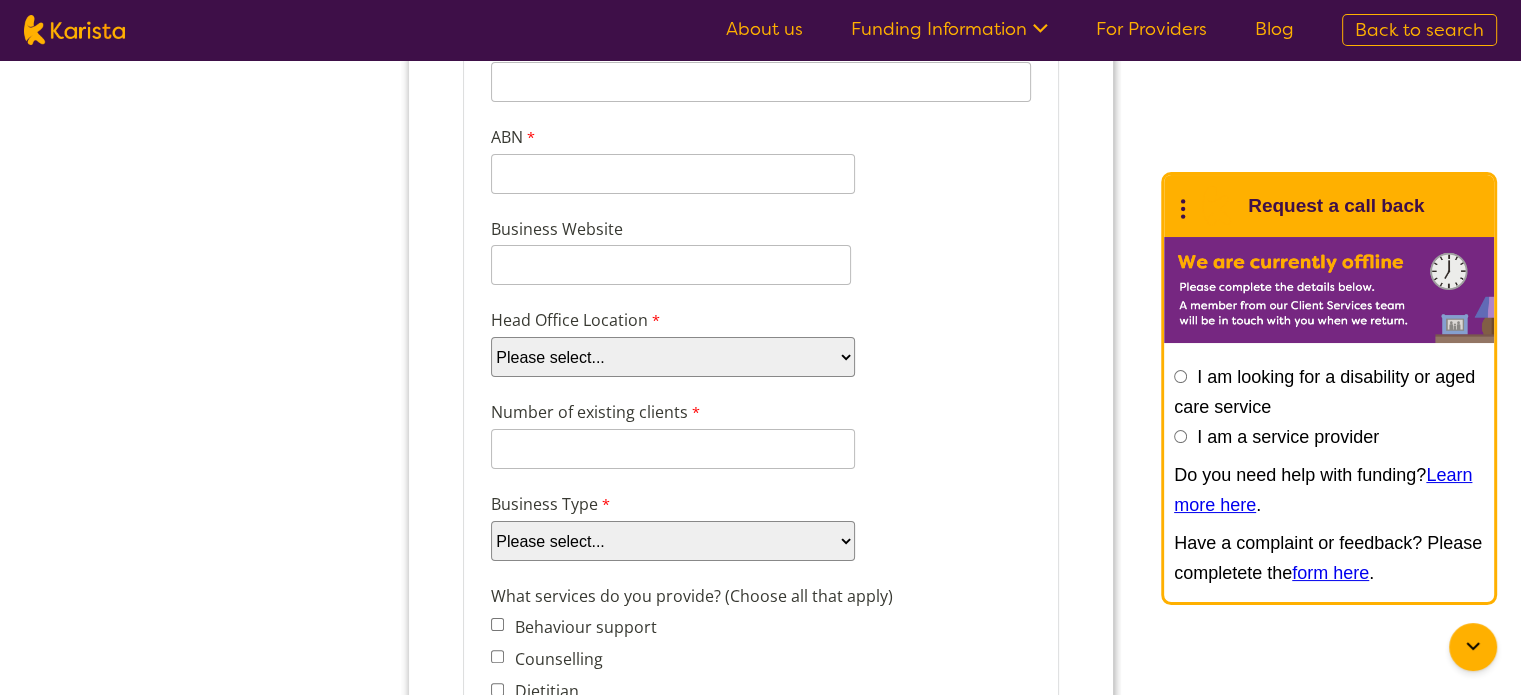 scroll, scrollTop: 0, scrollLeft: 0, axis: both 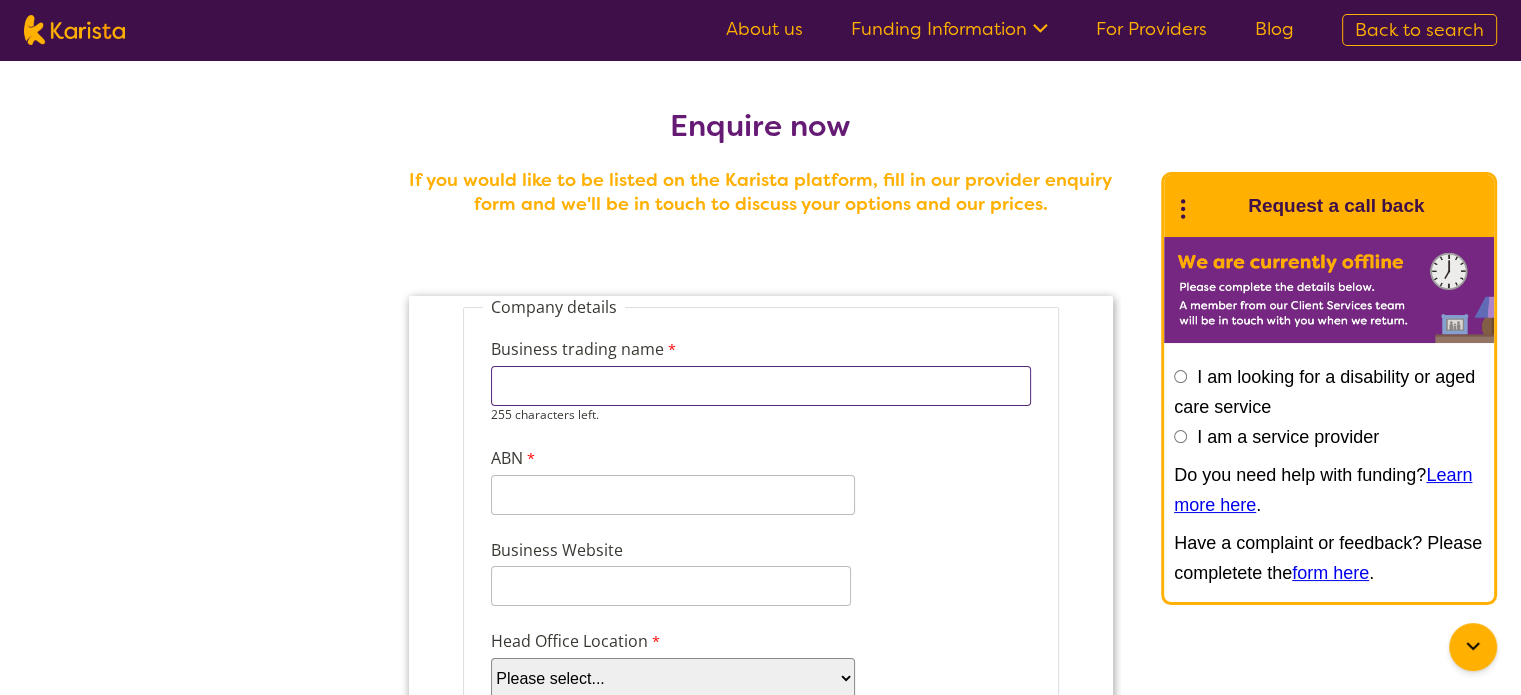 click on "Business trading name" at bounding box center [760, 386] 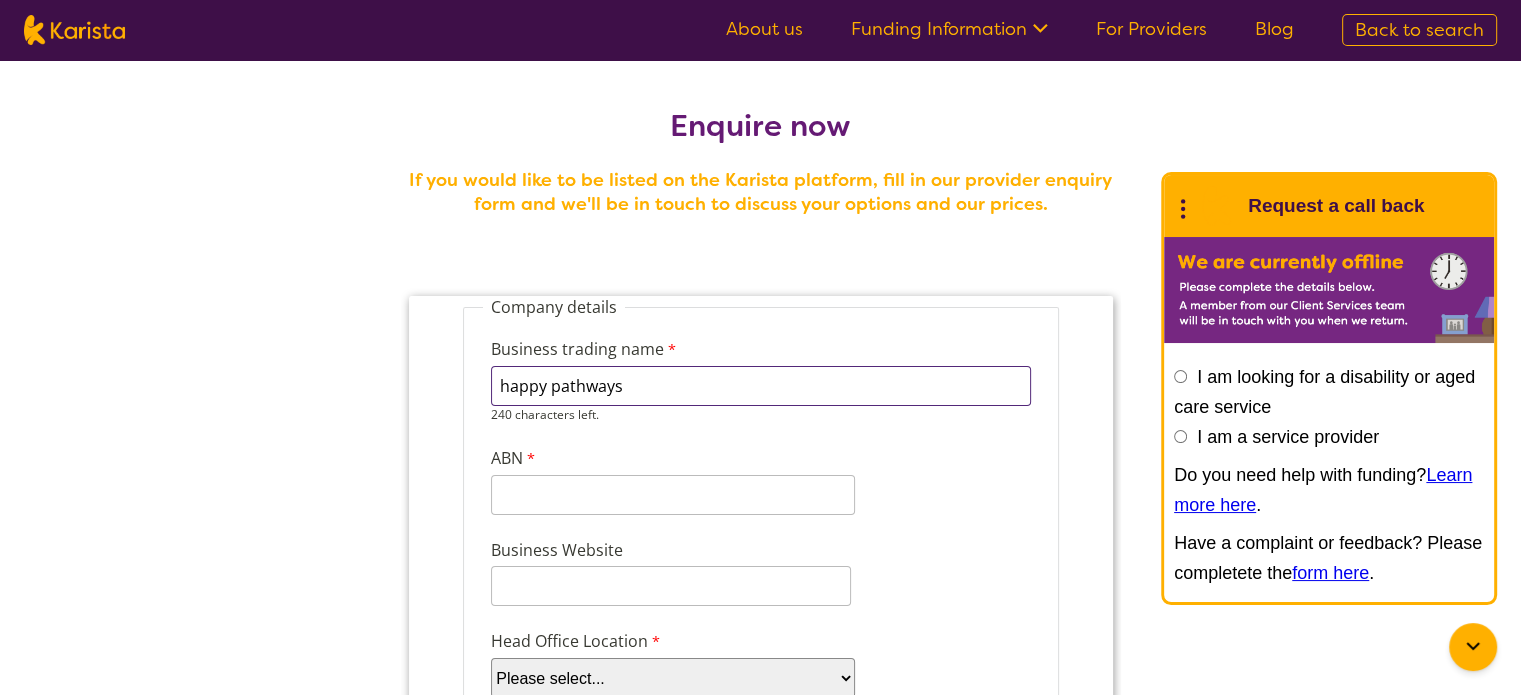 type on "happy pathways" 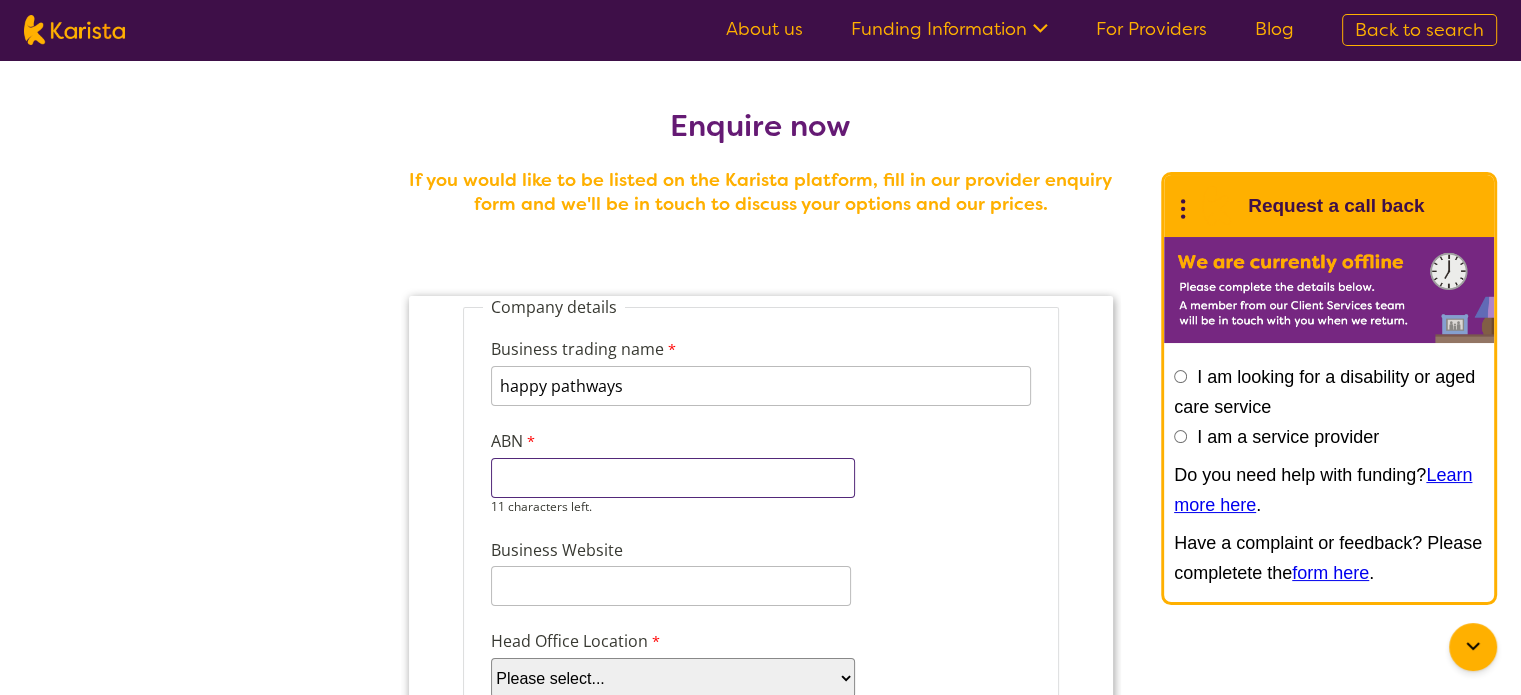 click on "ABN" at bounding box center (672, 478) 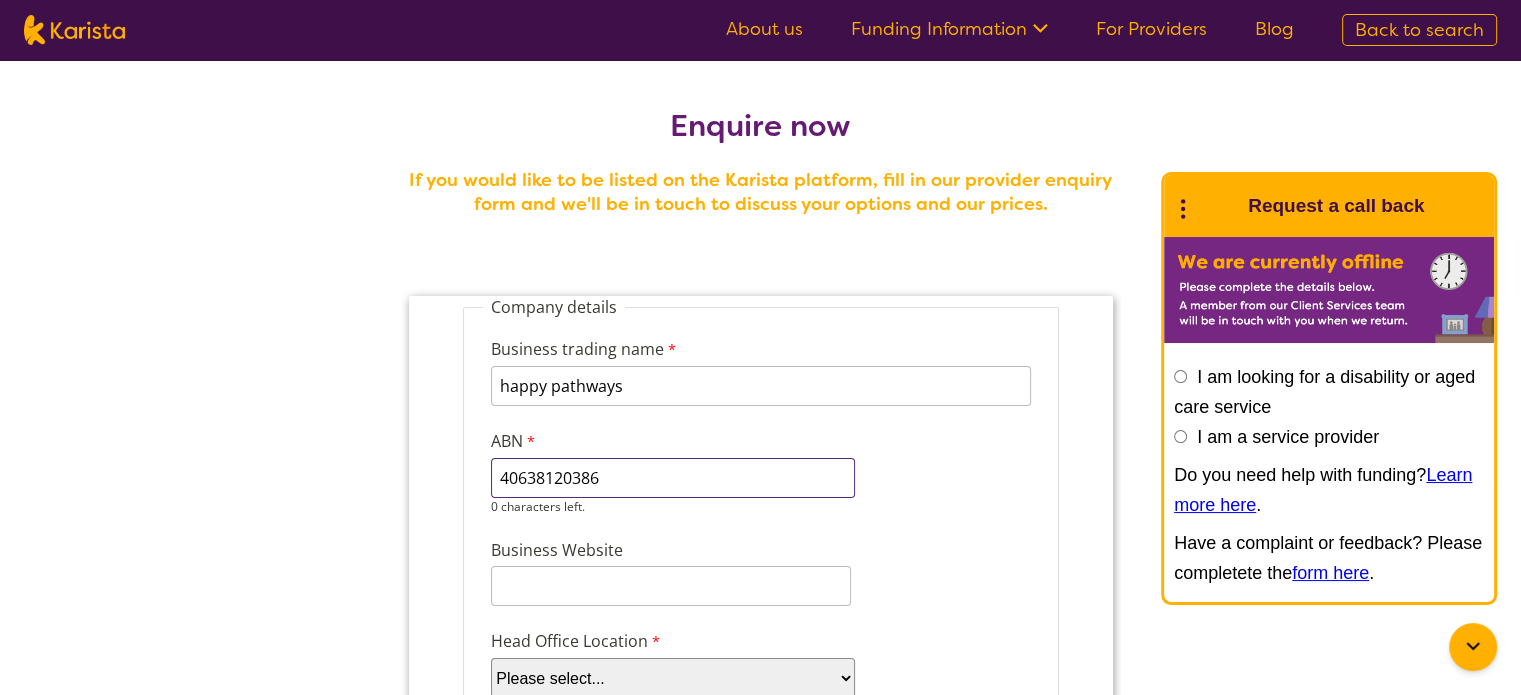 type on "40638120386" 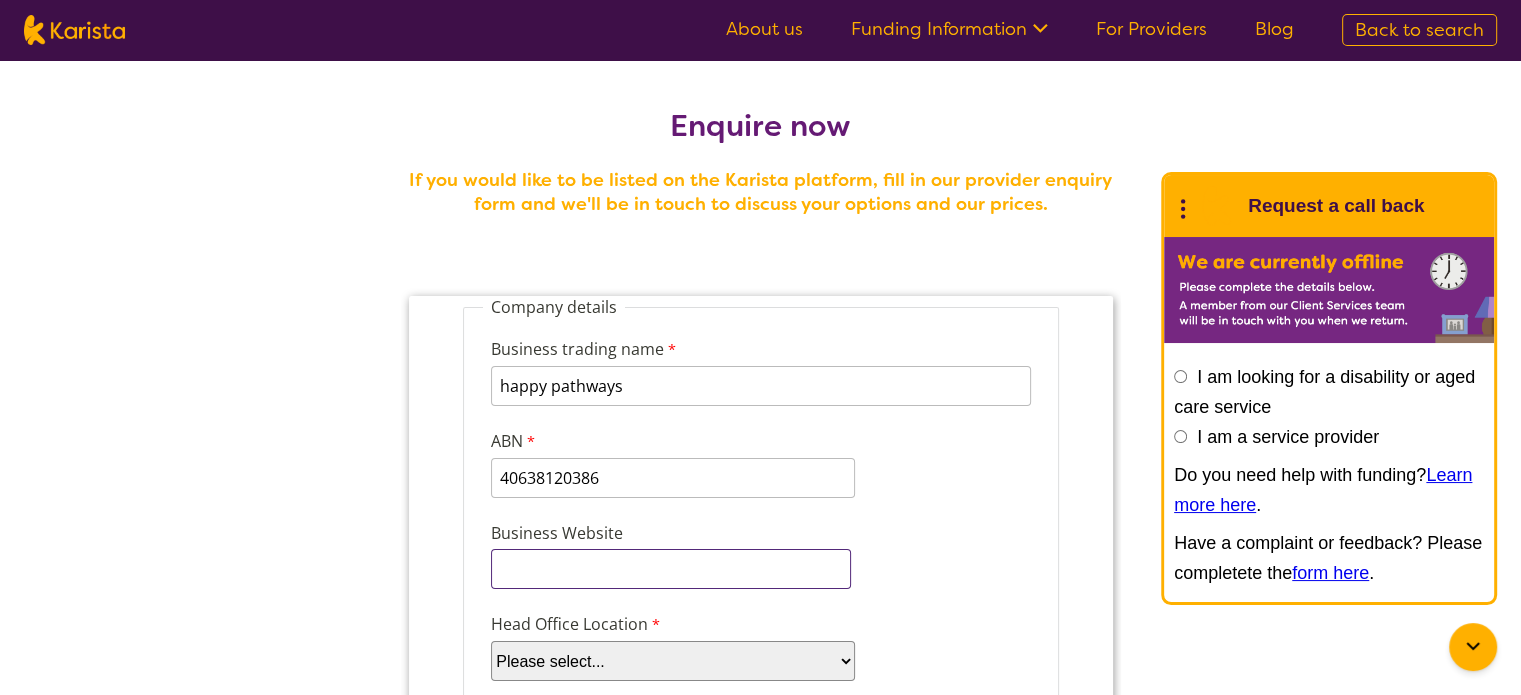 click on "Company details
Business trading name happy pathways 240 characters left.
ABN 40638120386 0 characters left.
Business Website
Head Office Location Please select...
ACT
NSW
NT
QLD
SA
TAS
VIC
WA
Number of existing clients 8 characters left.
Business Type Please select...
Company
Individual/Sole Trader
Other (please specify)
Other (please specify) 255 characters left.
What services do you provide? (Choose all that apply) Behaviour support Counselling Dietitian Domestic and home help Exercise physiology Home Care Package NDIS Plan management NDIS Support Coordination Nursing services Occupational therapy Personal care Physiotherapy Podiatry Psychology Psychosocial recovery coach Respite Skills support - school, work, life Social activities Speech therapy Support worker Supported independent living Other
Other services (please describe)
Which states do you operate in?  Australian Capital Territory New South Wales Queensland" at bounding box center [760, 1246] 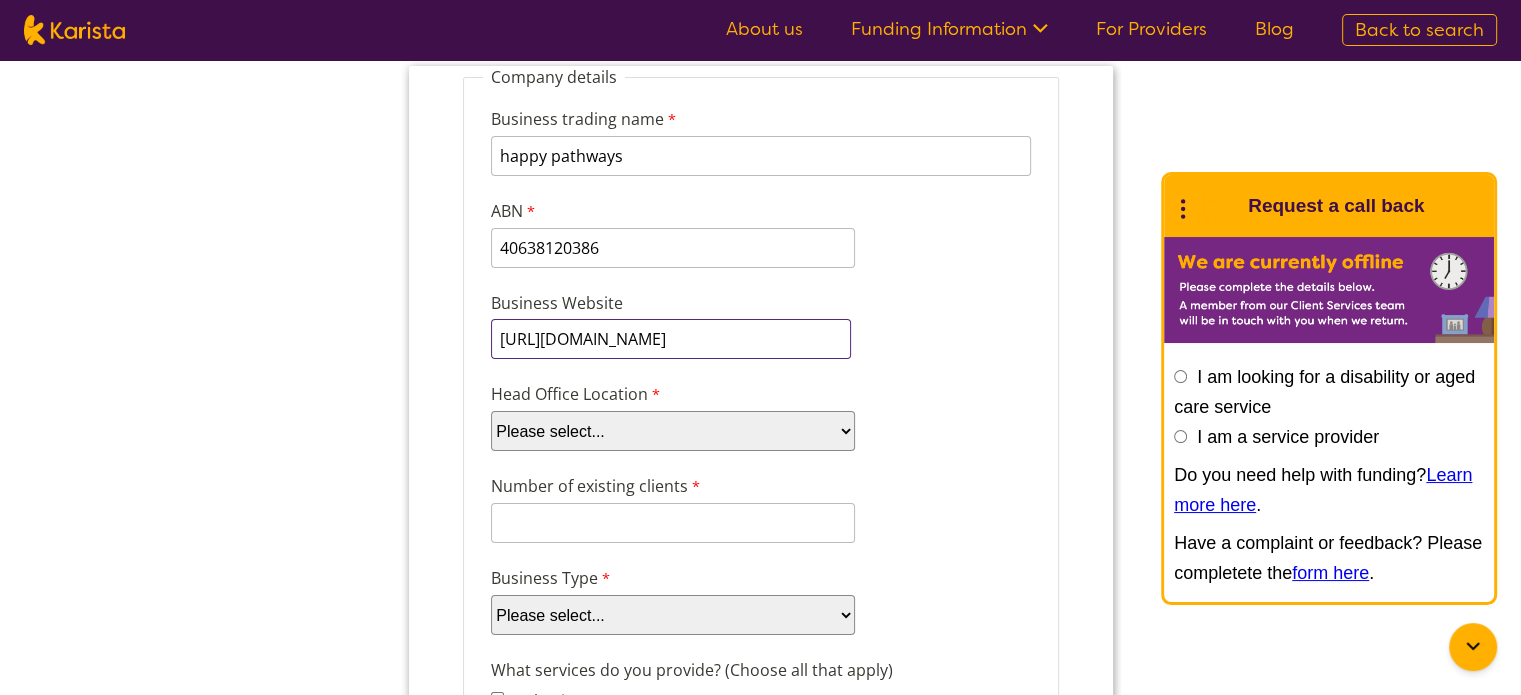 scroll, scrollTop: 232, scrollLeft: 0, axis: vertical 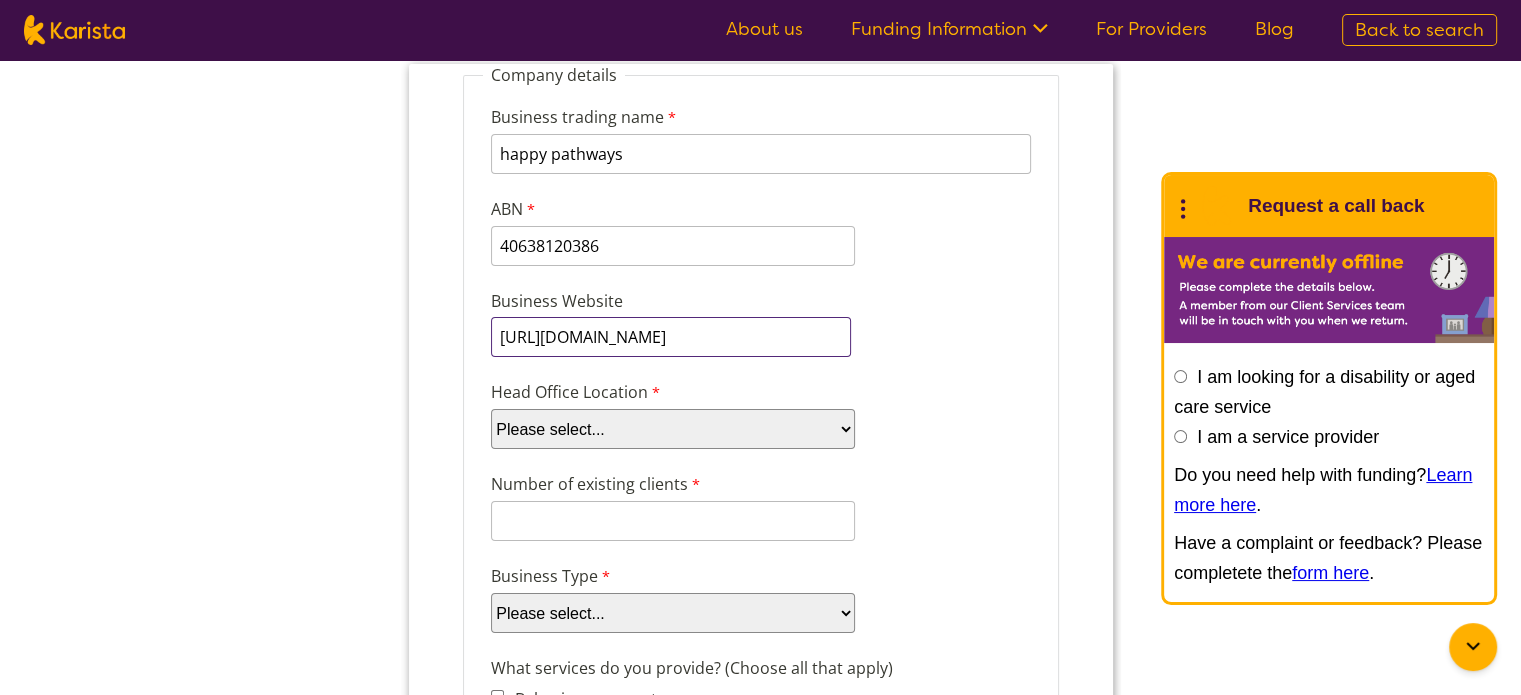 type on "https://happypathways.com.au/" 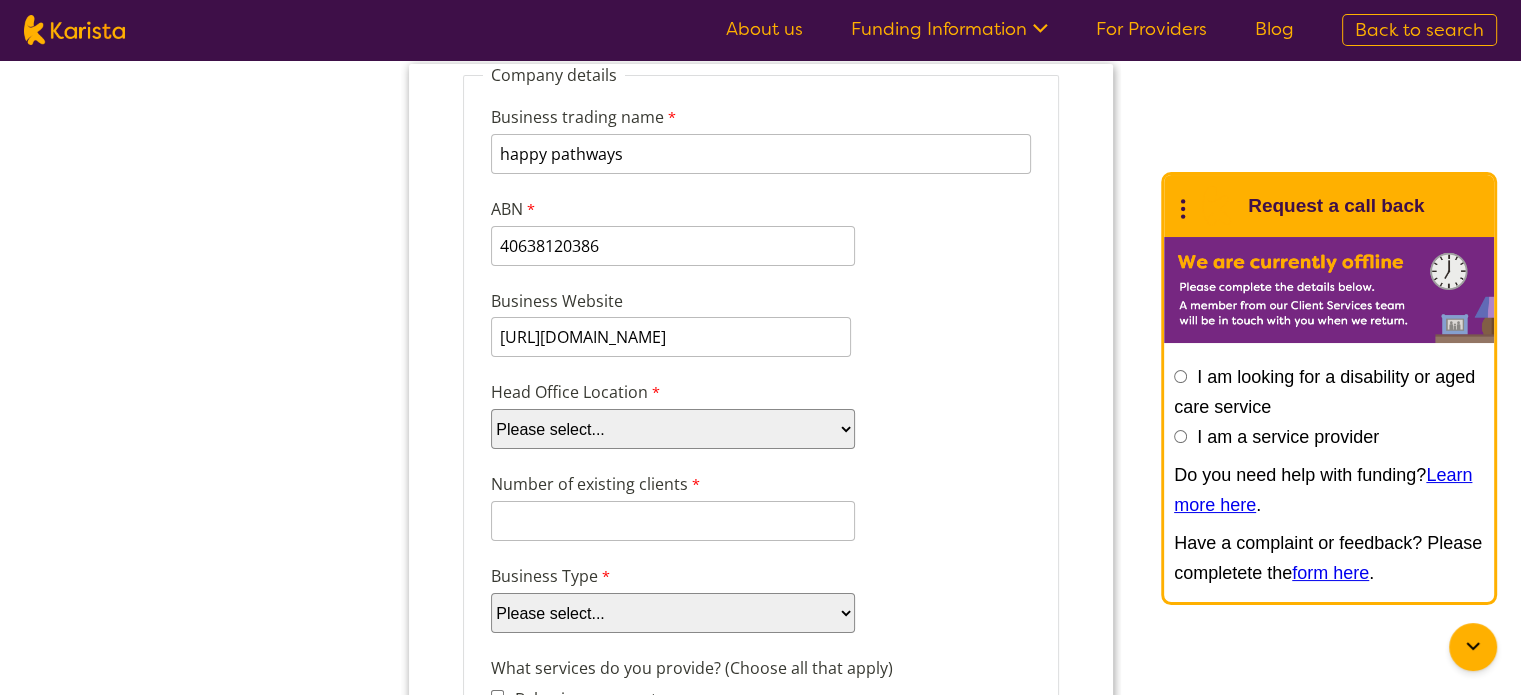 click on "Please select...
ACT
NSW
NT
QLD
SA
TAS
VIC
WA" at bounding box center (672, 429) 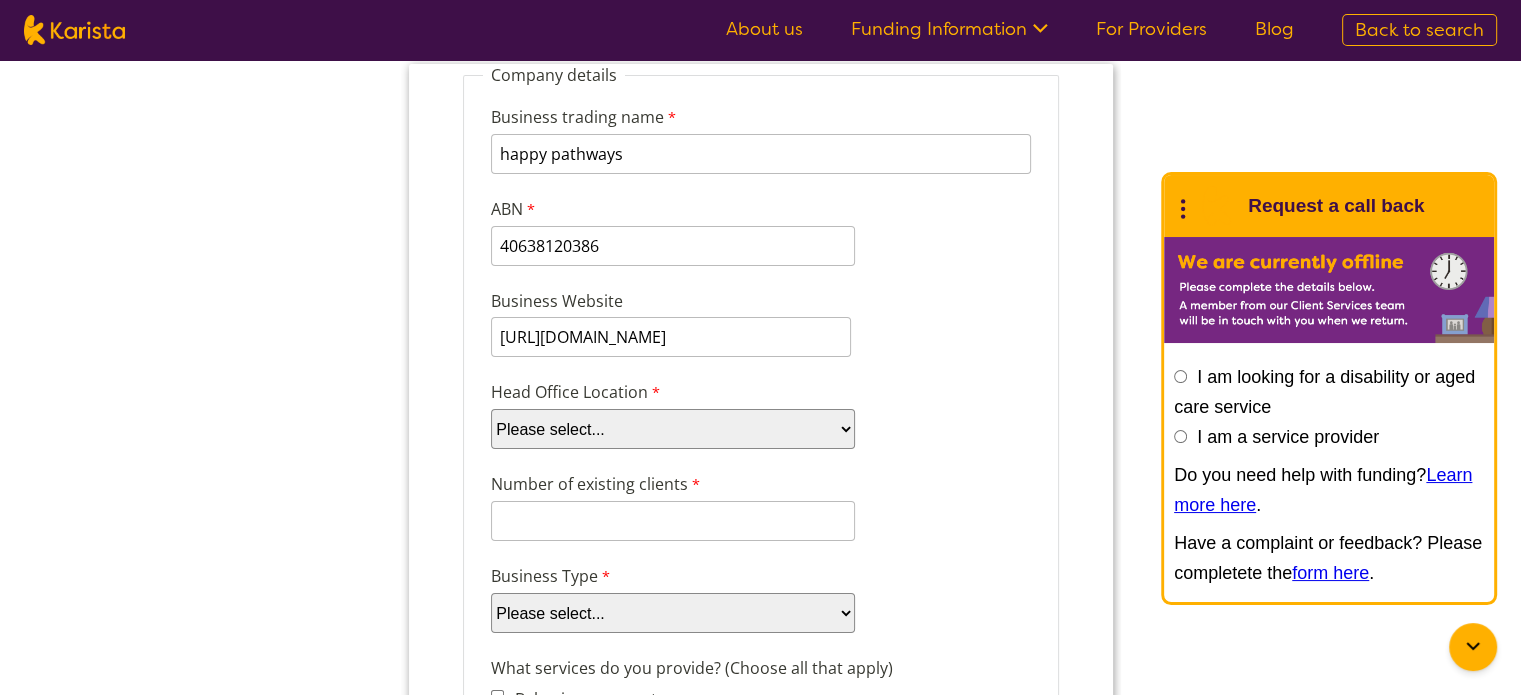 select on "tfa_100" 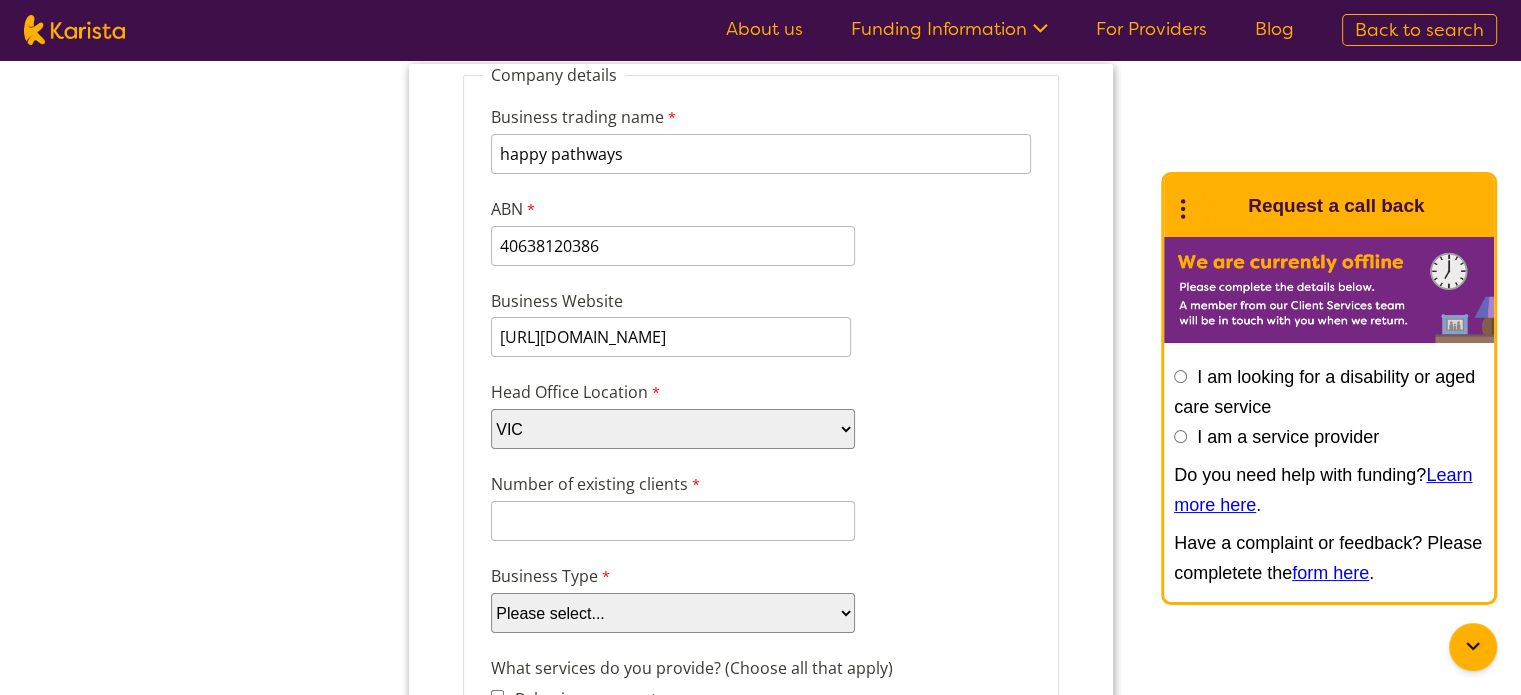 click on "Please select...
ACT
NSW
NT
QLD
SA
TAS
VIC
WA" at bounding box center [672, 429] 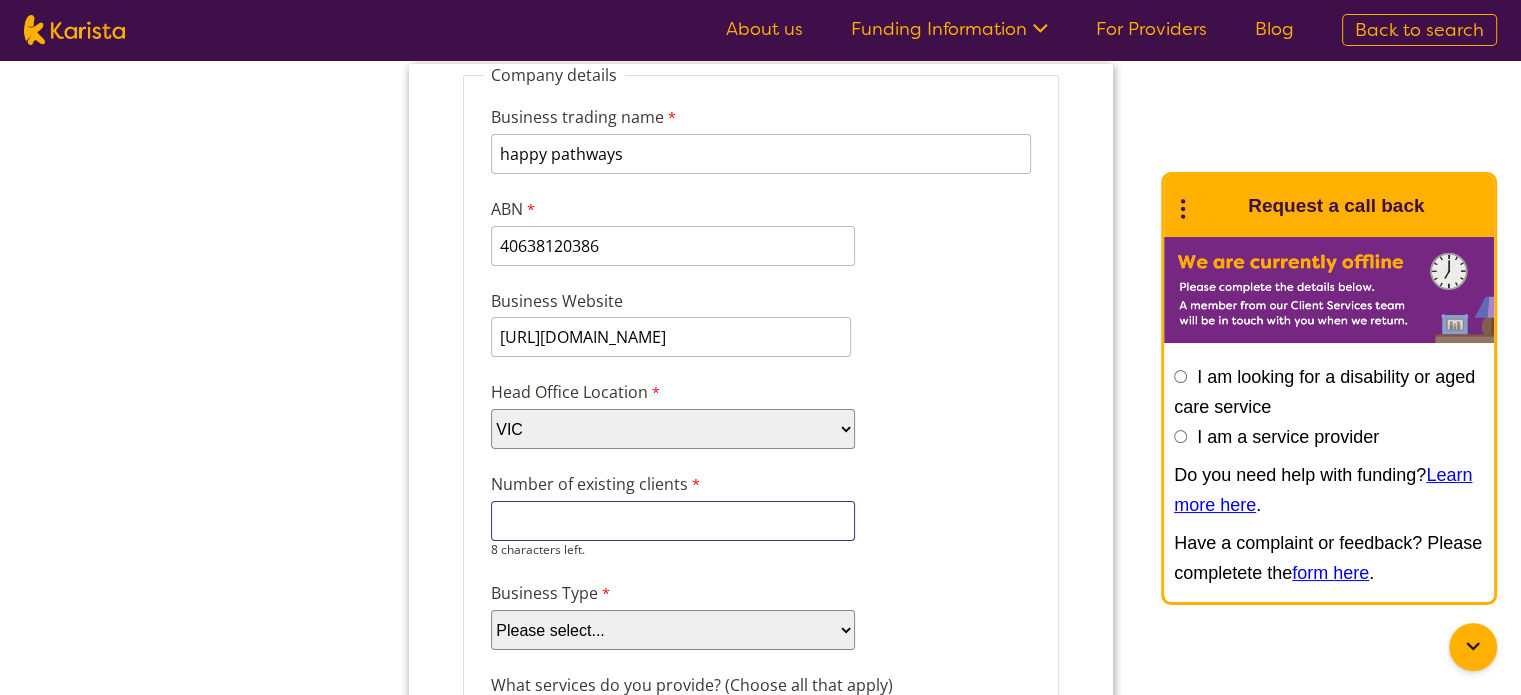 click on "Number of existing clients" at bounding box center [672, 521] 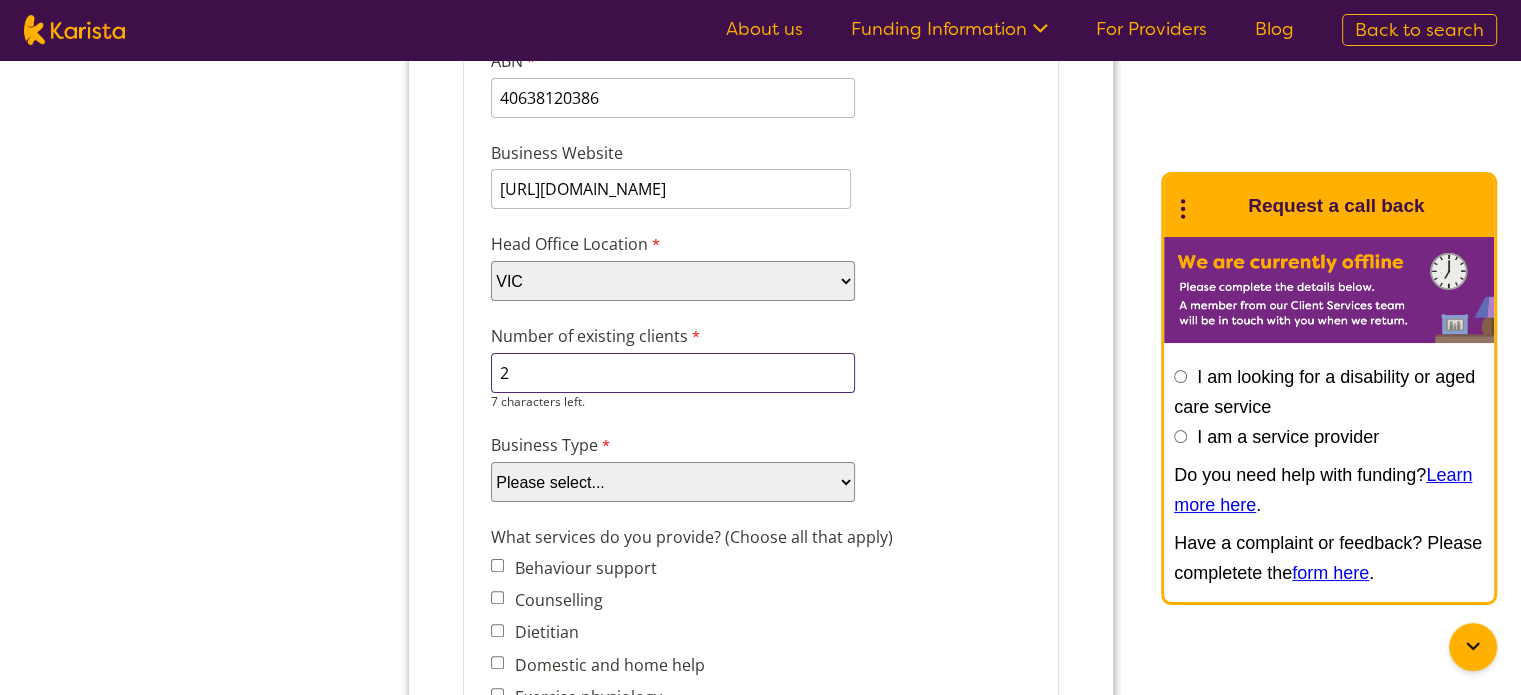 scroll, scrollTop: 380, scrollLeft: 0, axis: vertical 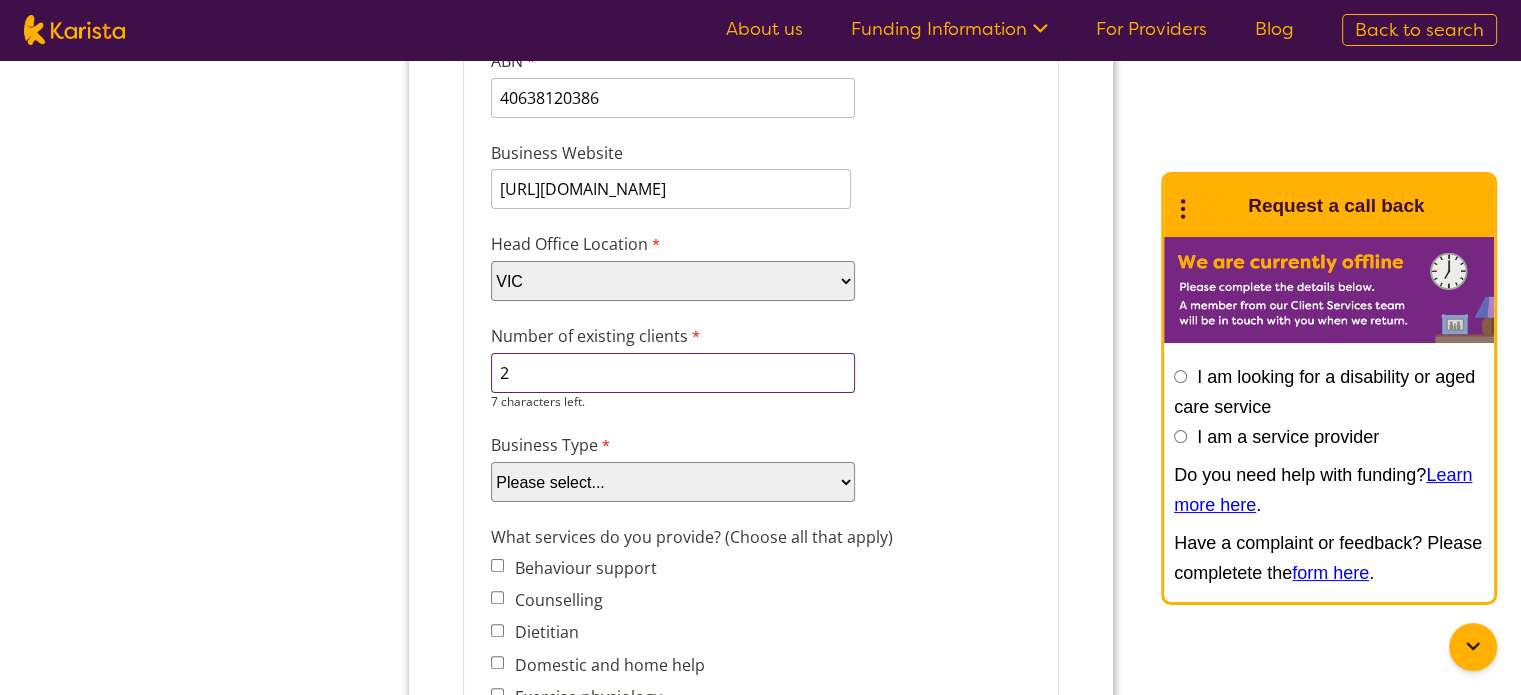 type on "2" 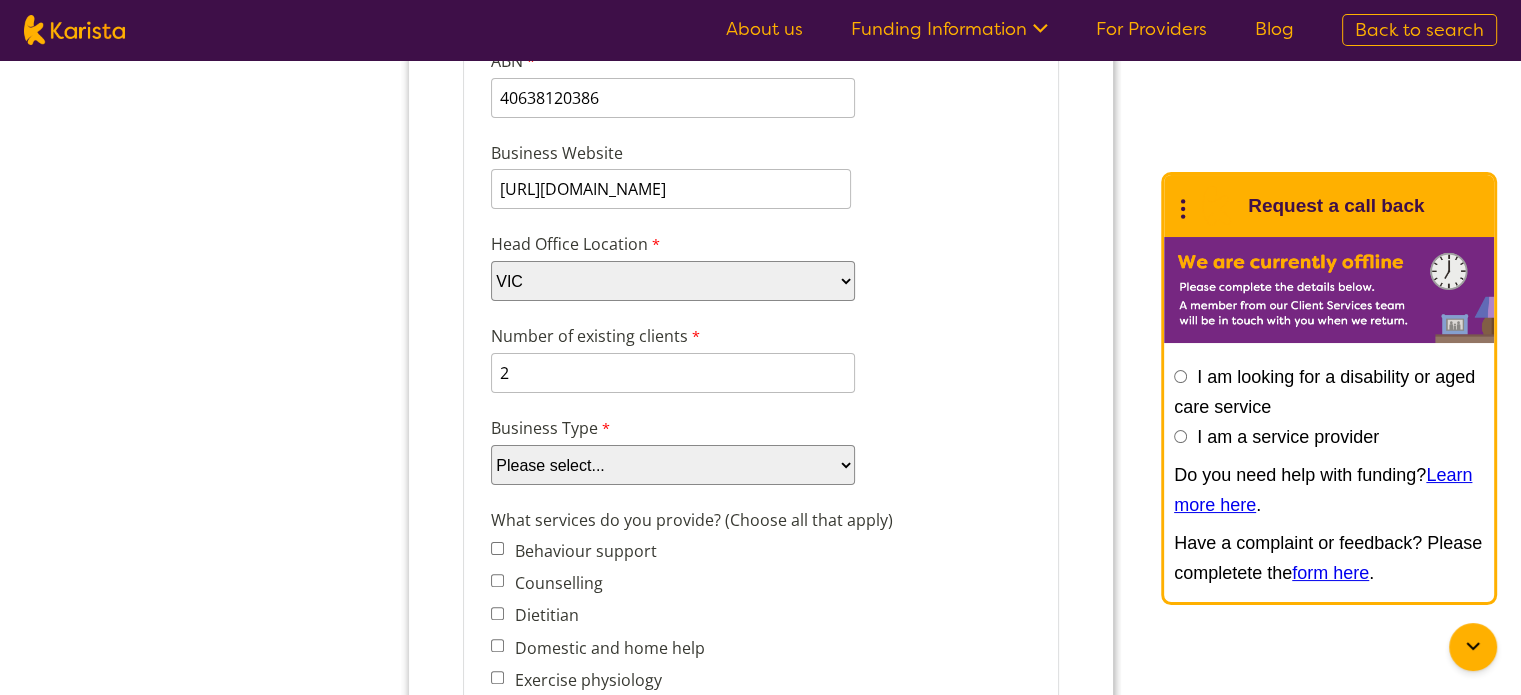 click on "Please select...
Company
Individual/Sole Trader
Other (please specify)" at bounding box center (672, 465) 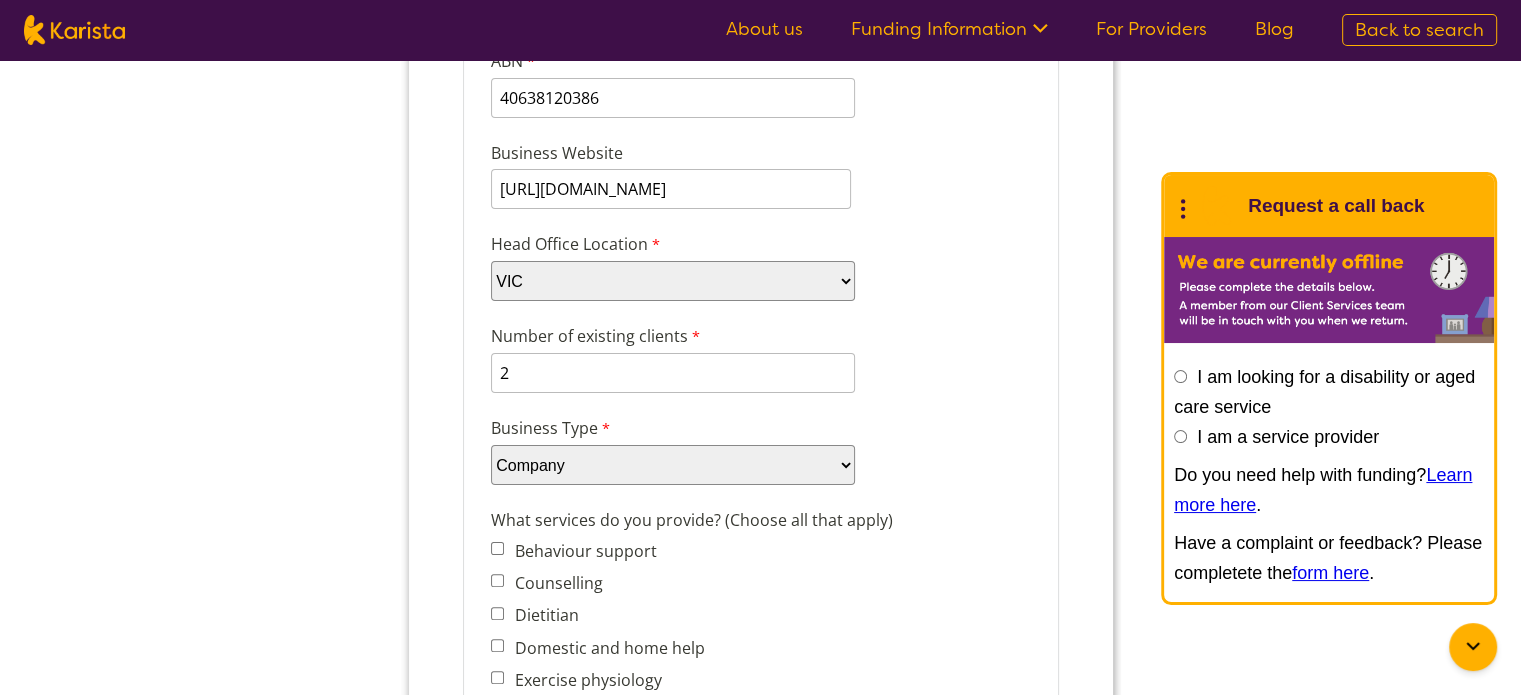 click on "Please select...
Company
Individual/Sole Trader
Other (please specify)" at bounding box center [672, 465] 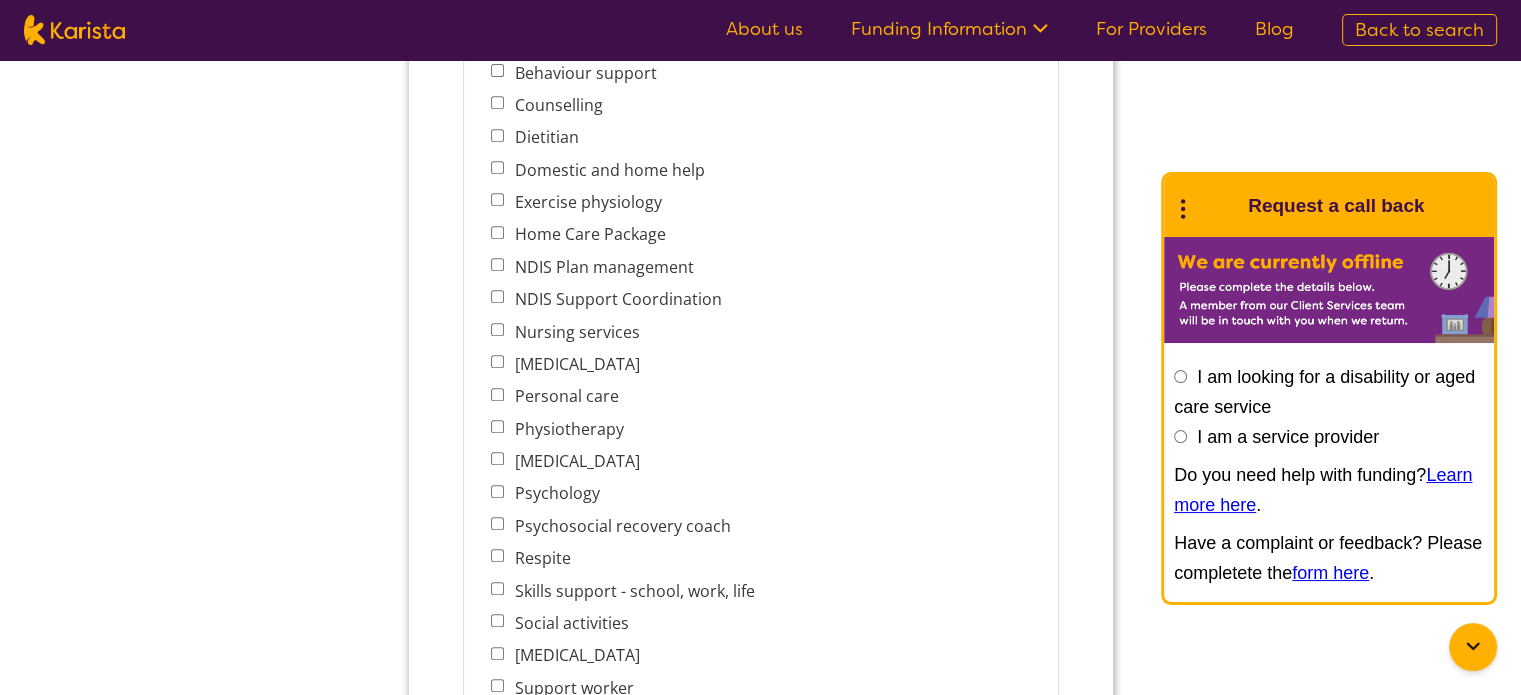 scroll, scrollTop: 860, scrollLeft: 0, axis: vertical 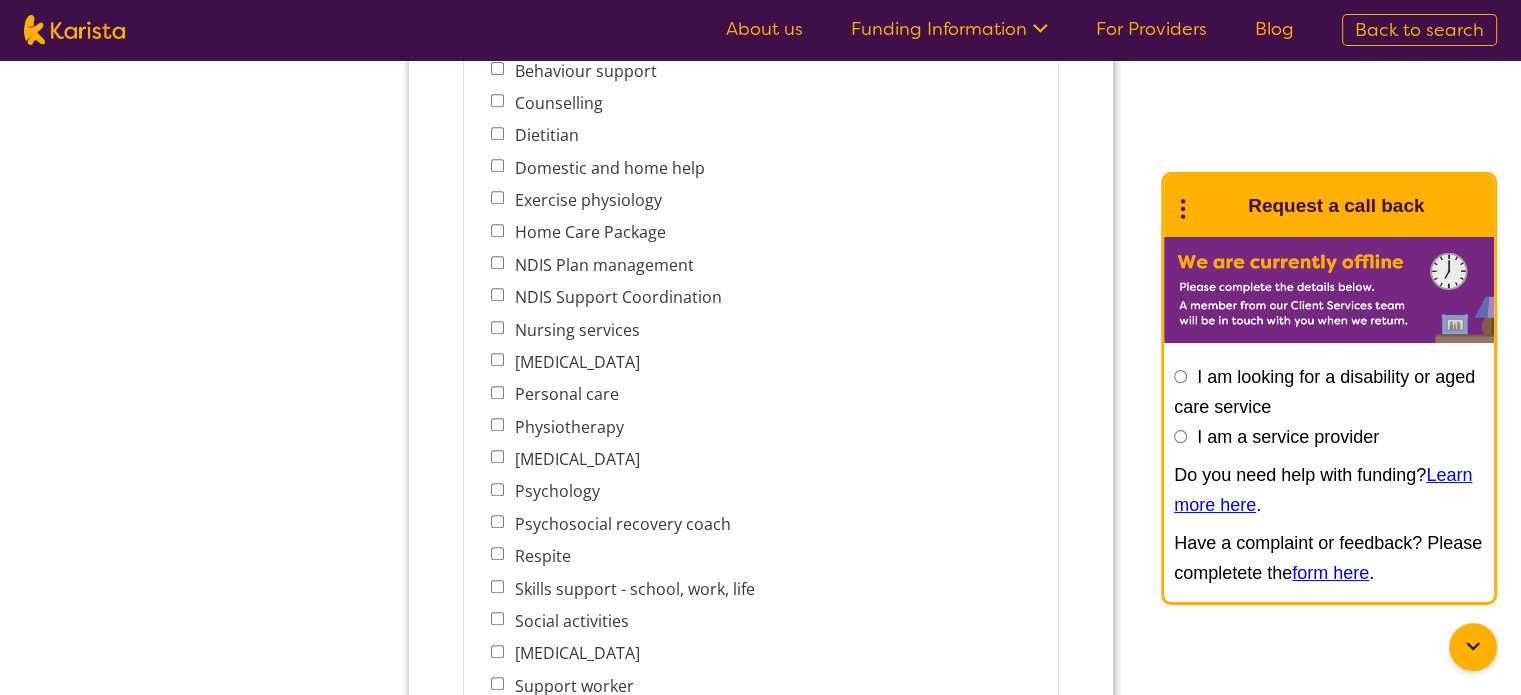 click on "NDIS Support Coordination" at bounding box center (496, 294) 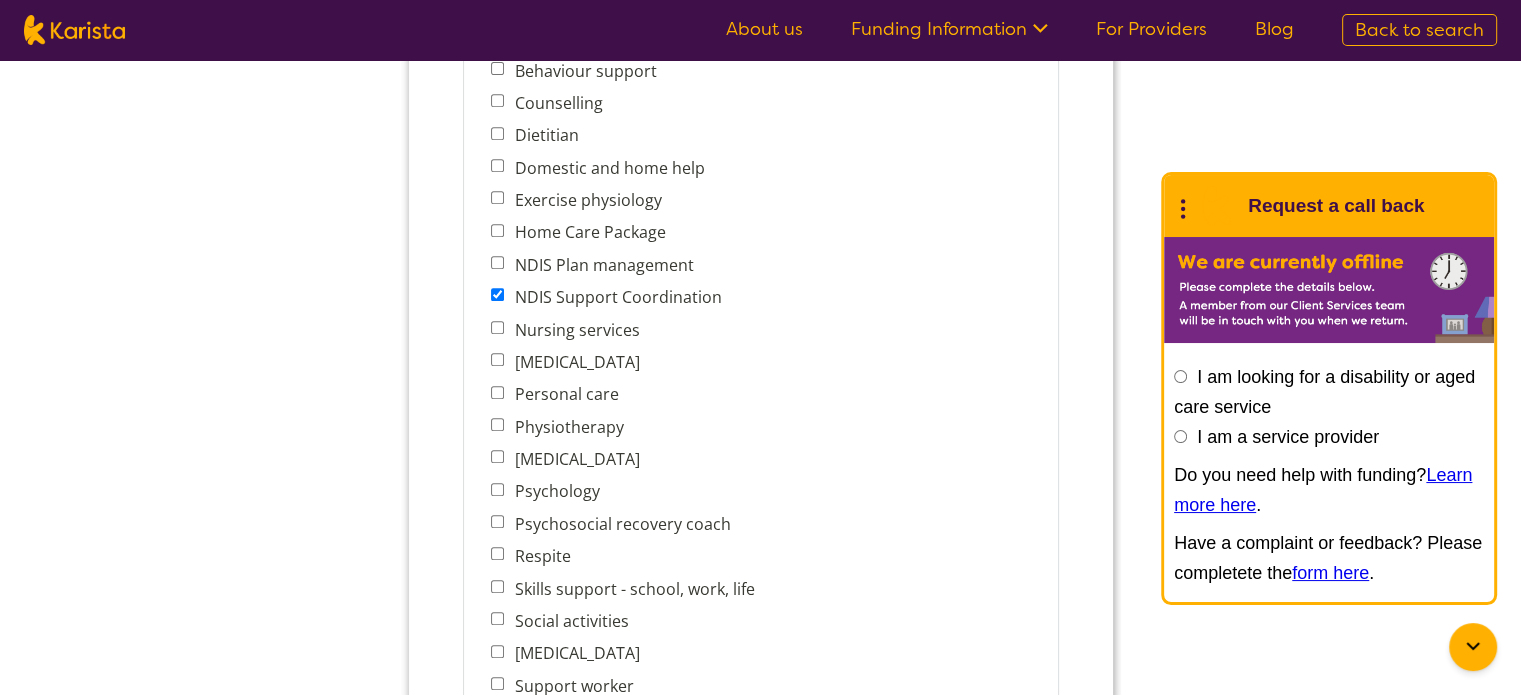 click on "Domestic and home help" at bounding box center (496, 165) 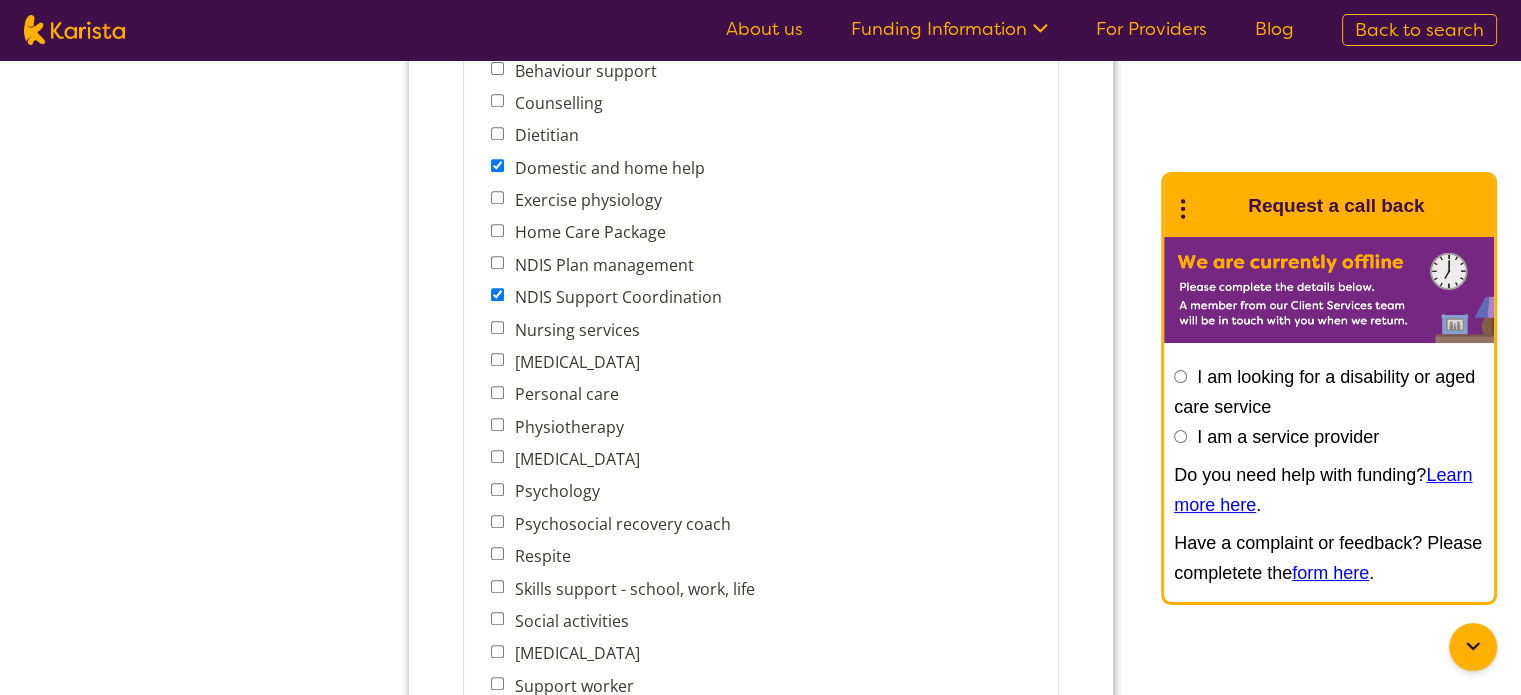 click on "Personal care" at bounding box center (496, 392) 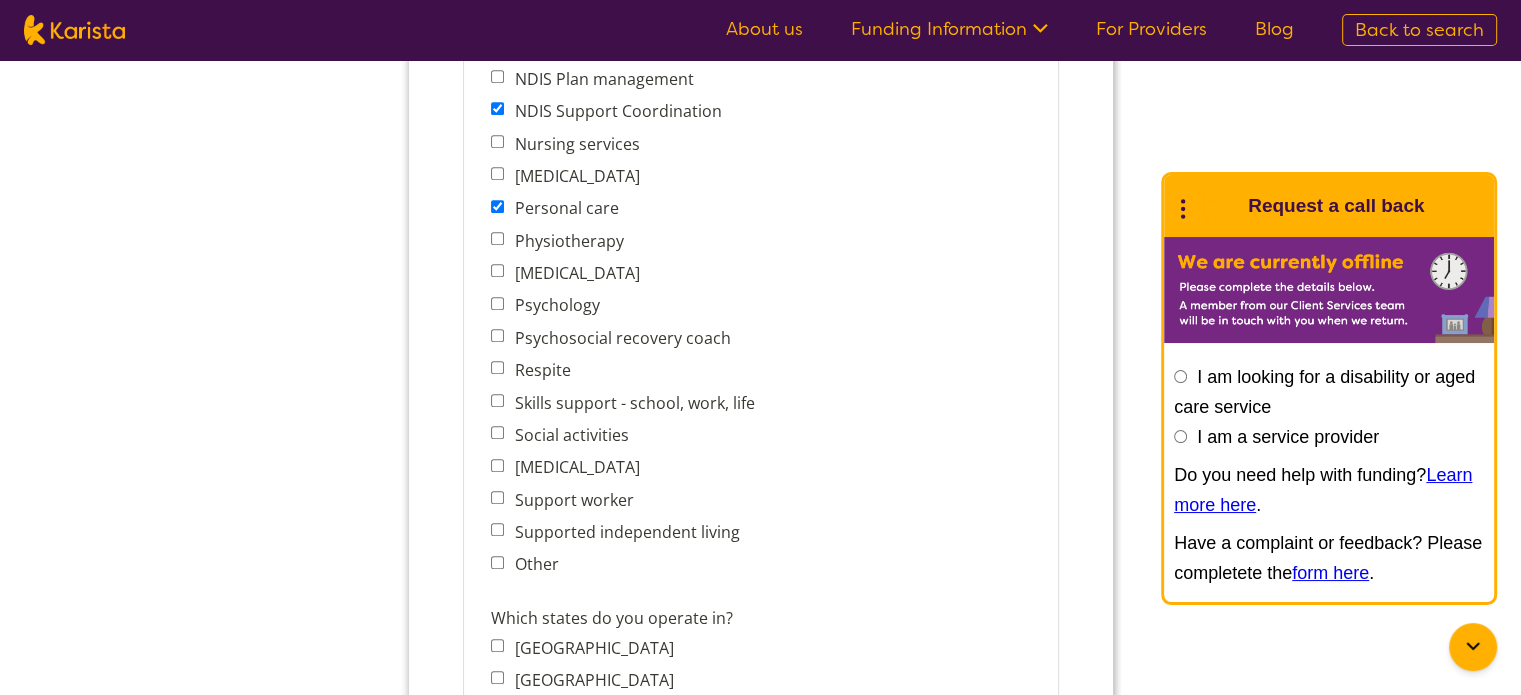 scroll, scrollTop: 1047, scrollLeft: 0, axis: vertical 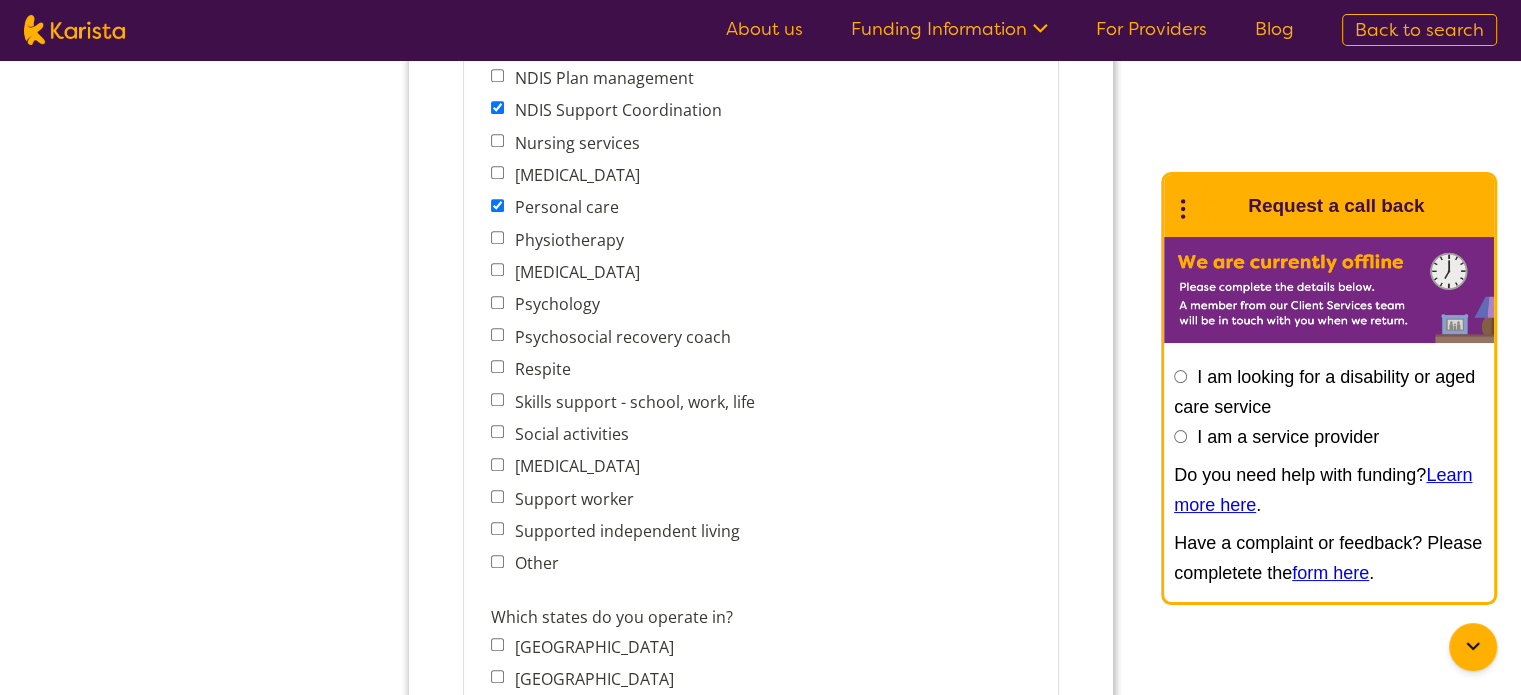 click on "Social activities" at bounding box center (496, 431) 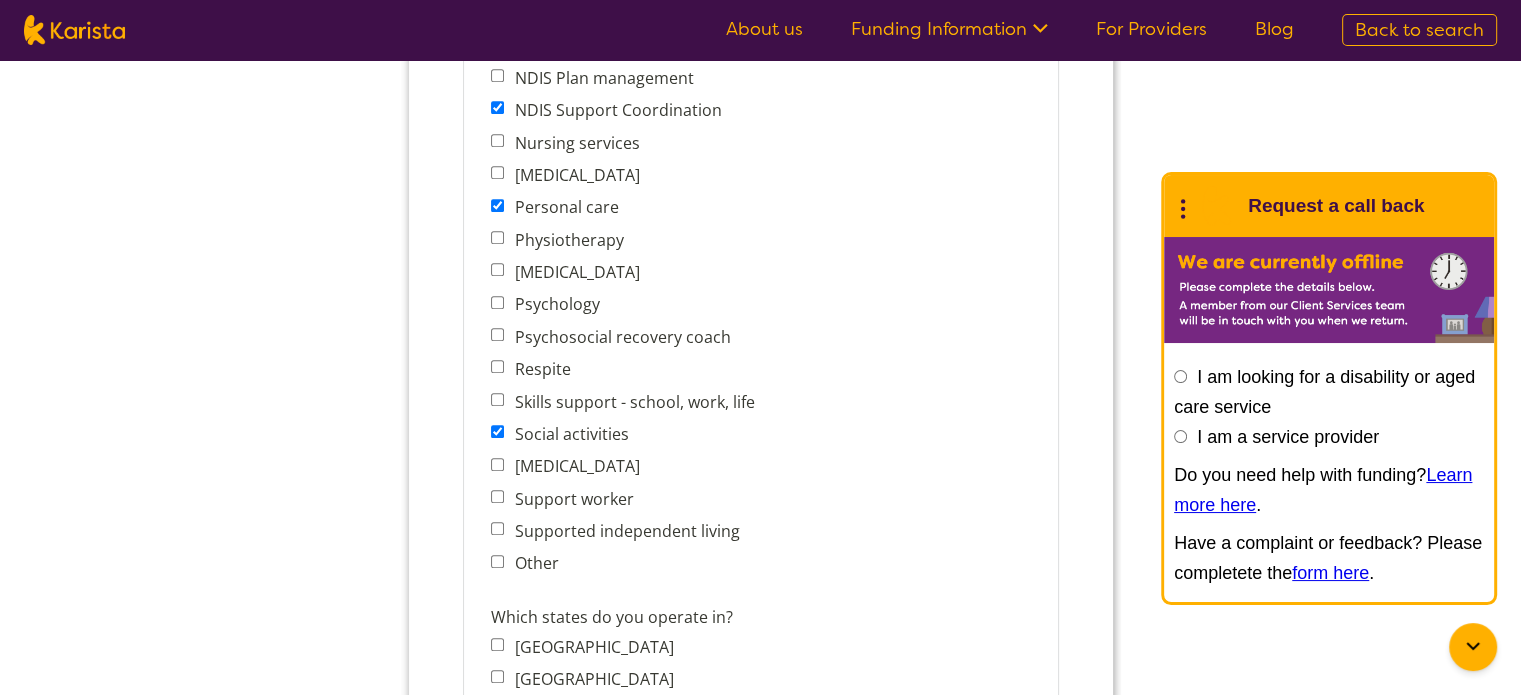 click on "Support worker" at bounding box center (496, 496) 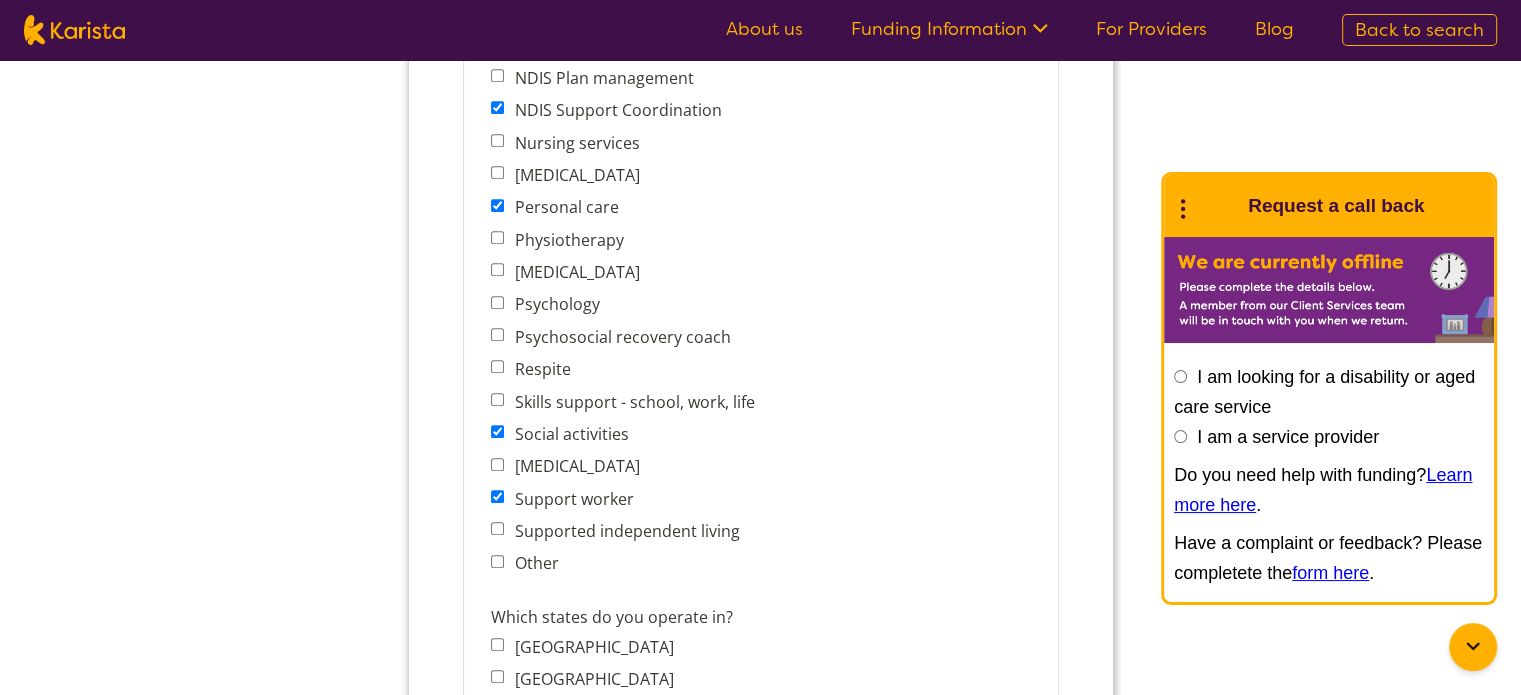 click on "Supported independent living" at bounding box center (496, 528) 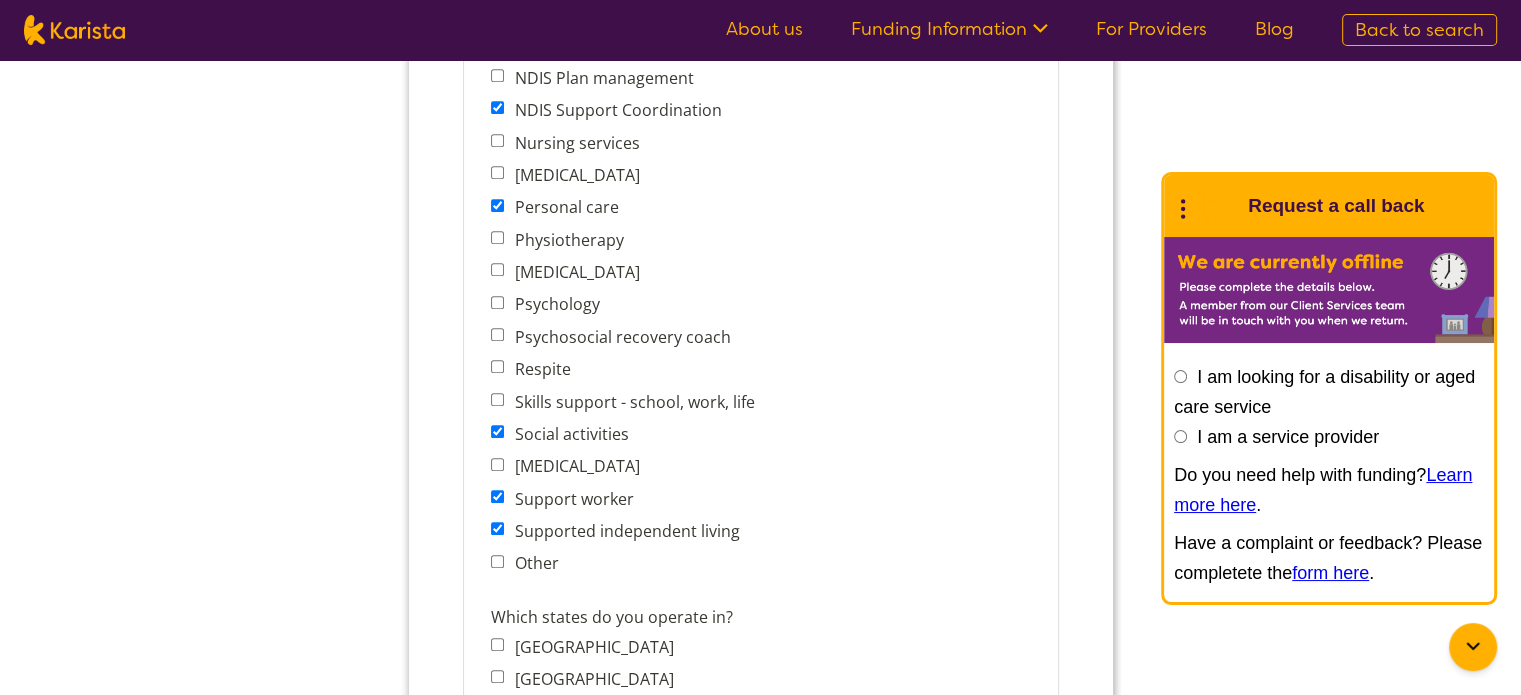 click on "Skills support - school, work, life" at bounding box center [496, 399] 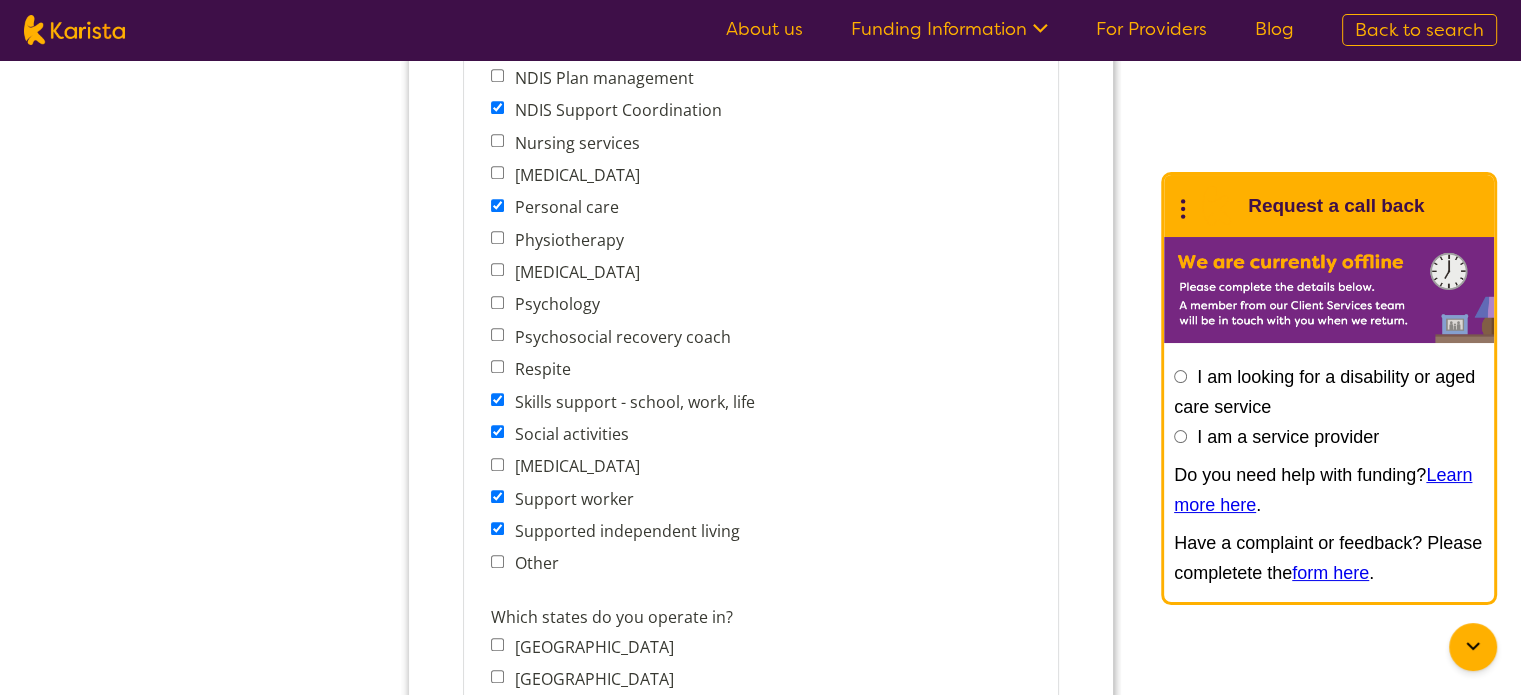 click on "Respite" at bounding box center [538, 369] 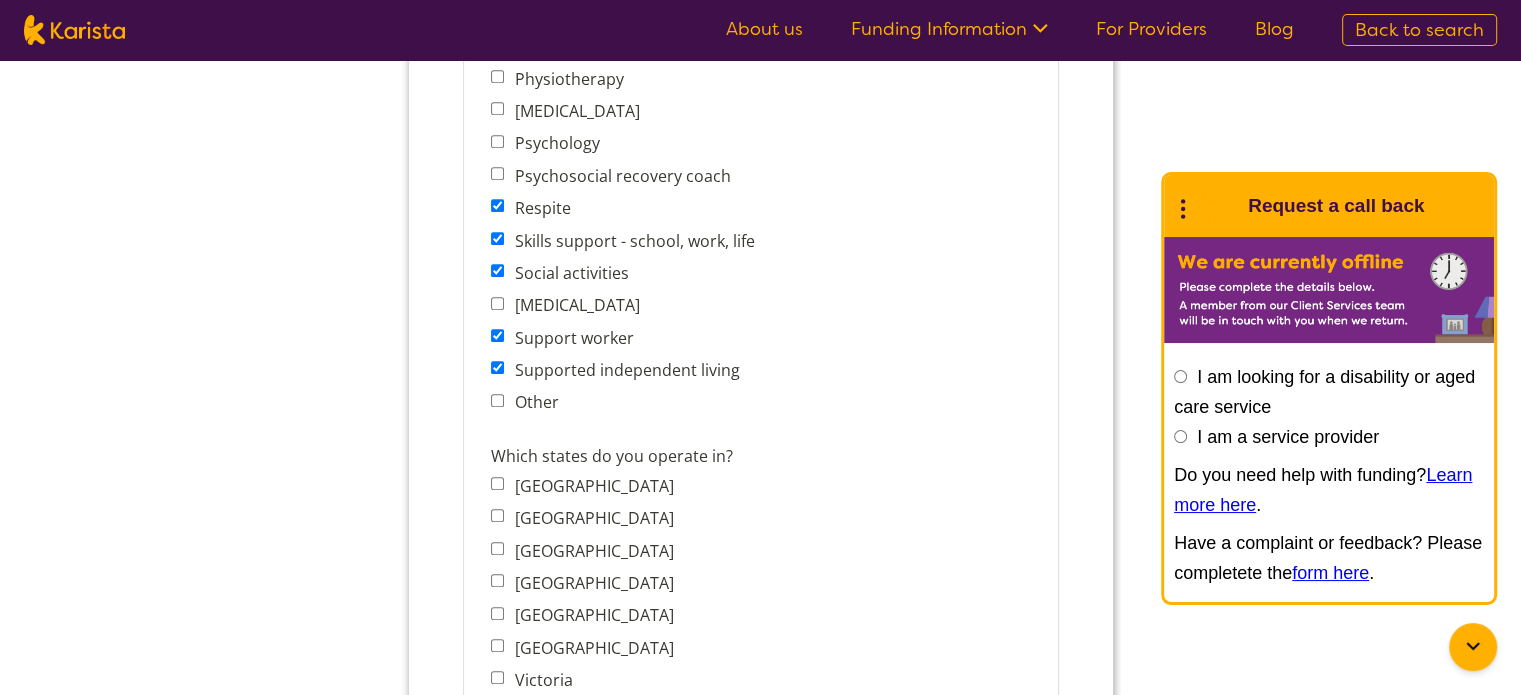 scroll, scrollTop: 1211, scrollLeft: 0, axis: vertical 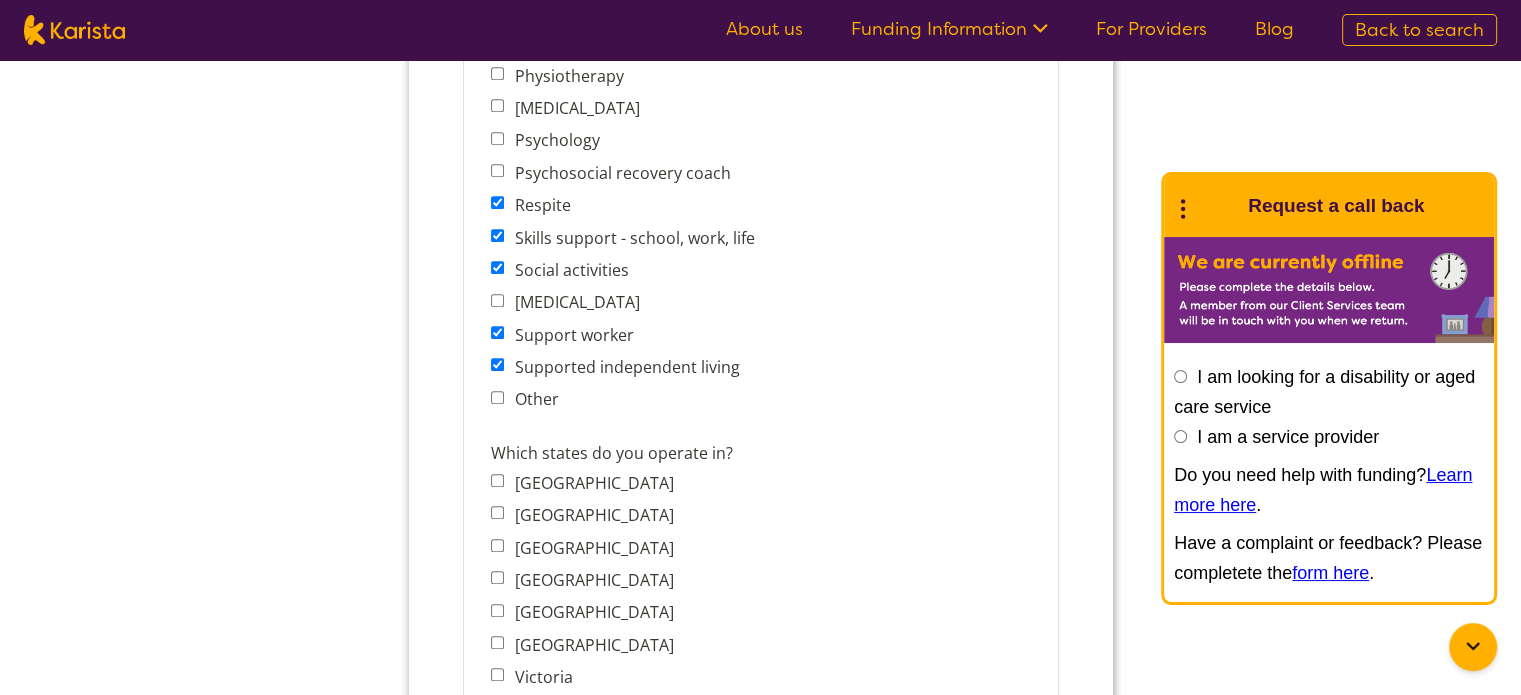 click on "Victoria" at bounding box center (587, 677) 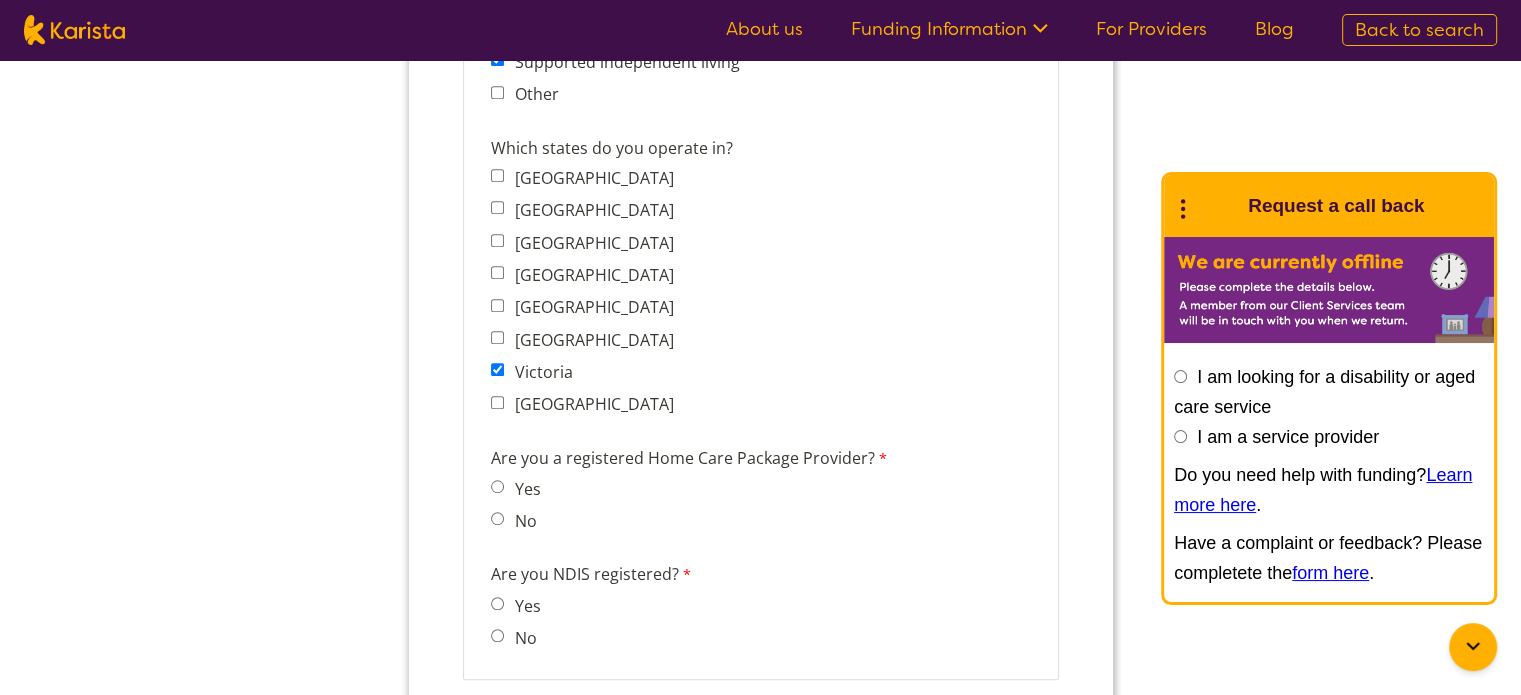 scroll, scrollTop: 1528, scrollLeft: 0, axis: vertical 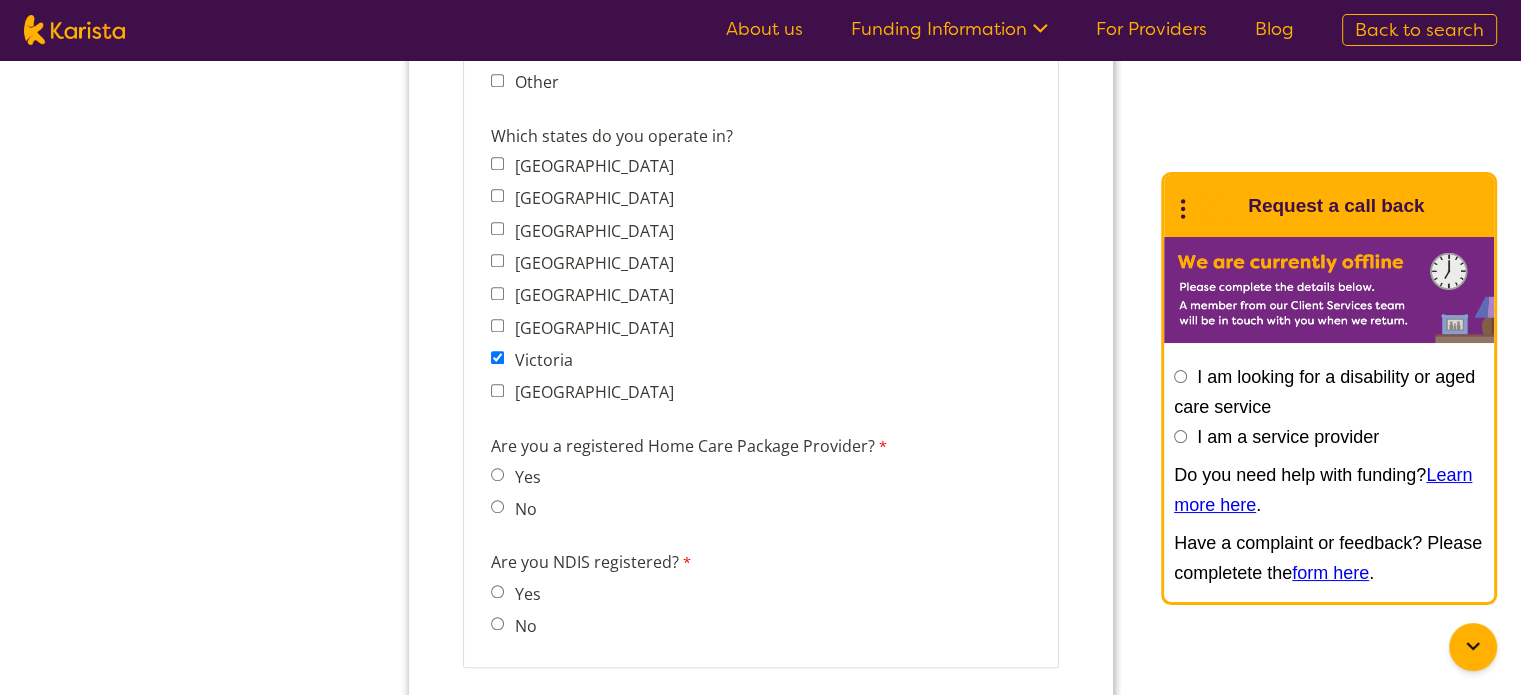 click on "No" at bounding box center (520, 509) 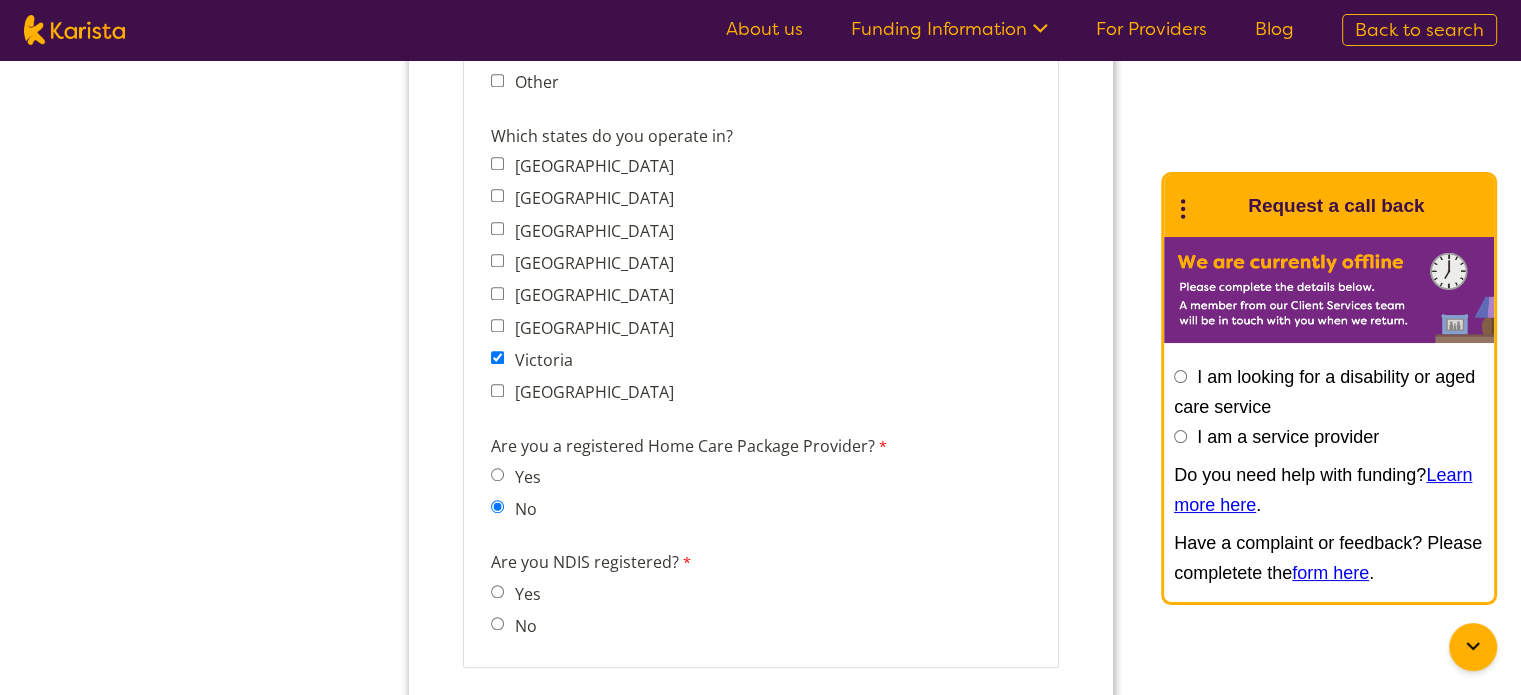 click on "Yes" at bounding box center [496, 591] 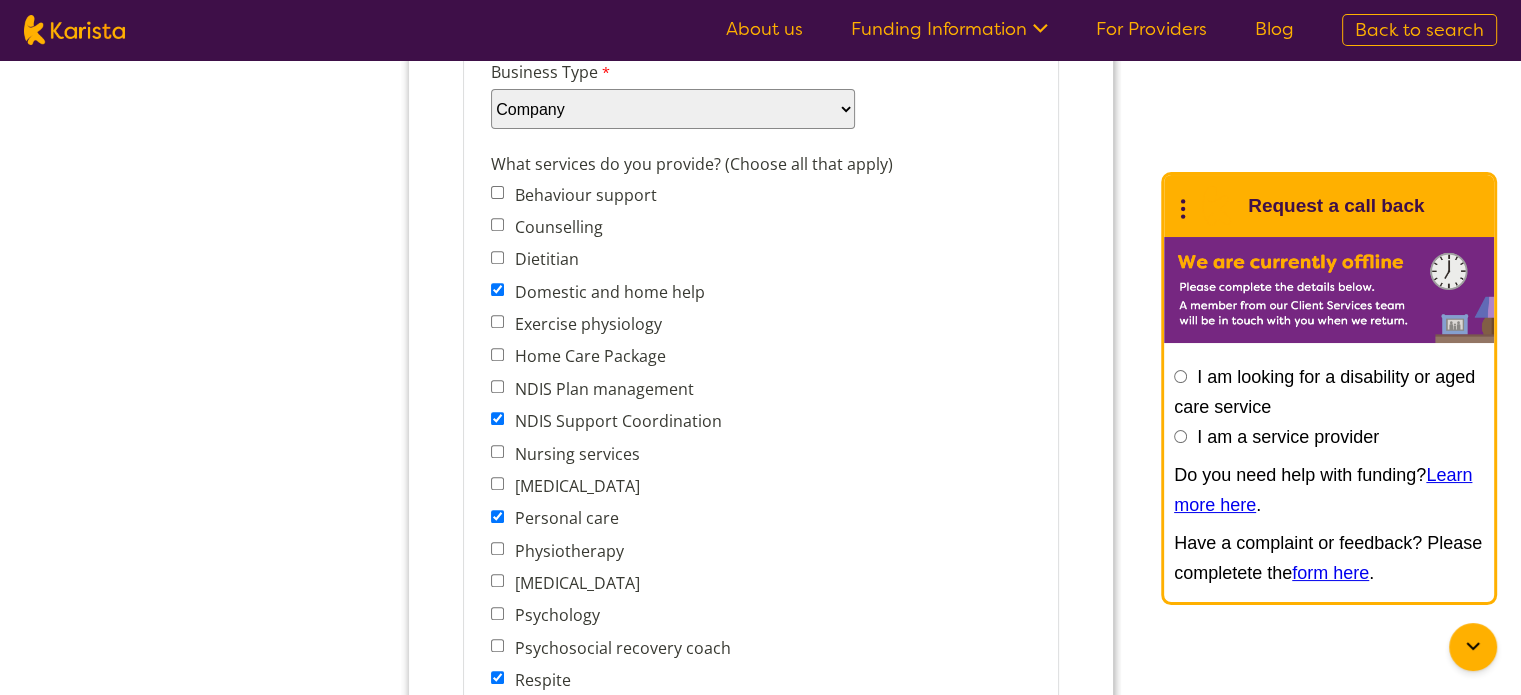 scroll, scrollTop: 731, scrollLeft: 0, axis: vertical 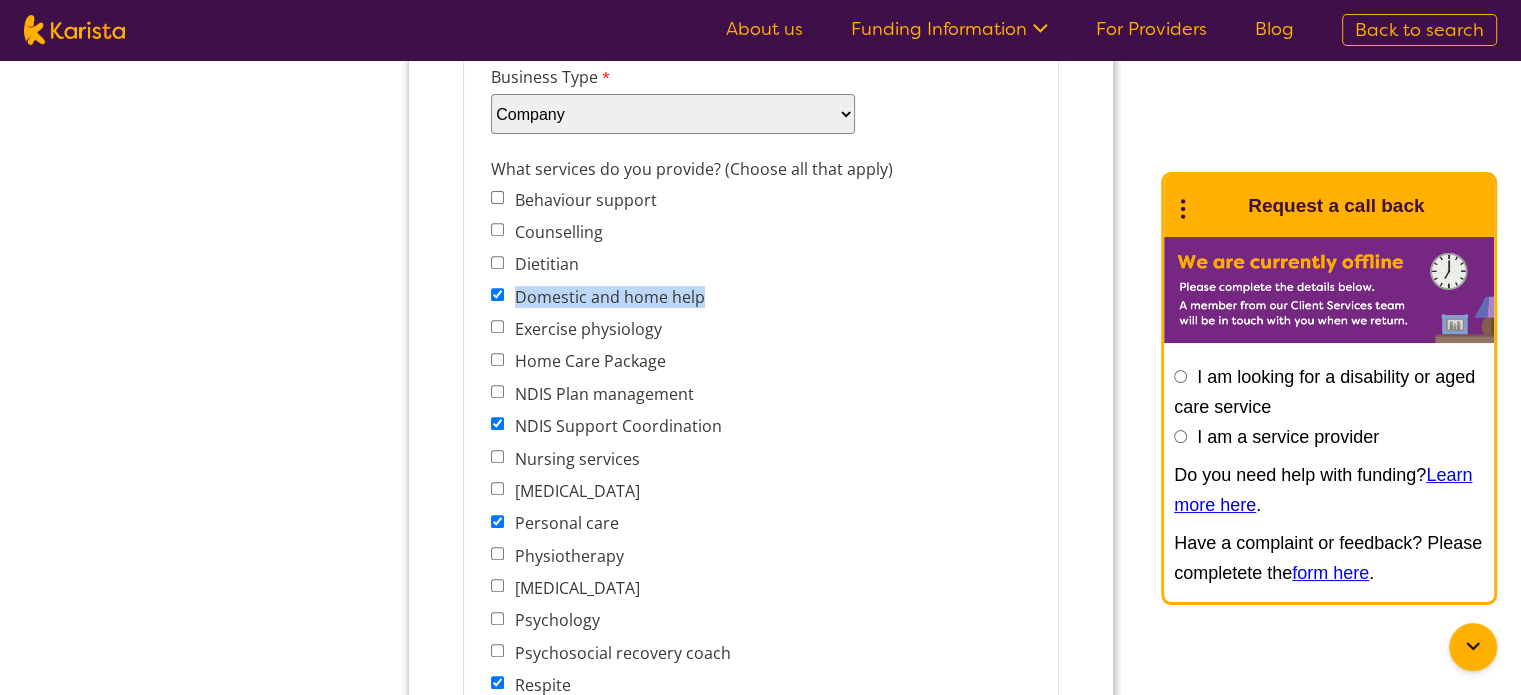 drag, startPoint x: 715, startPoint y: 289, endPoint x: 512, endPoint y: 279, distance: 203.24615 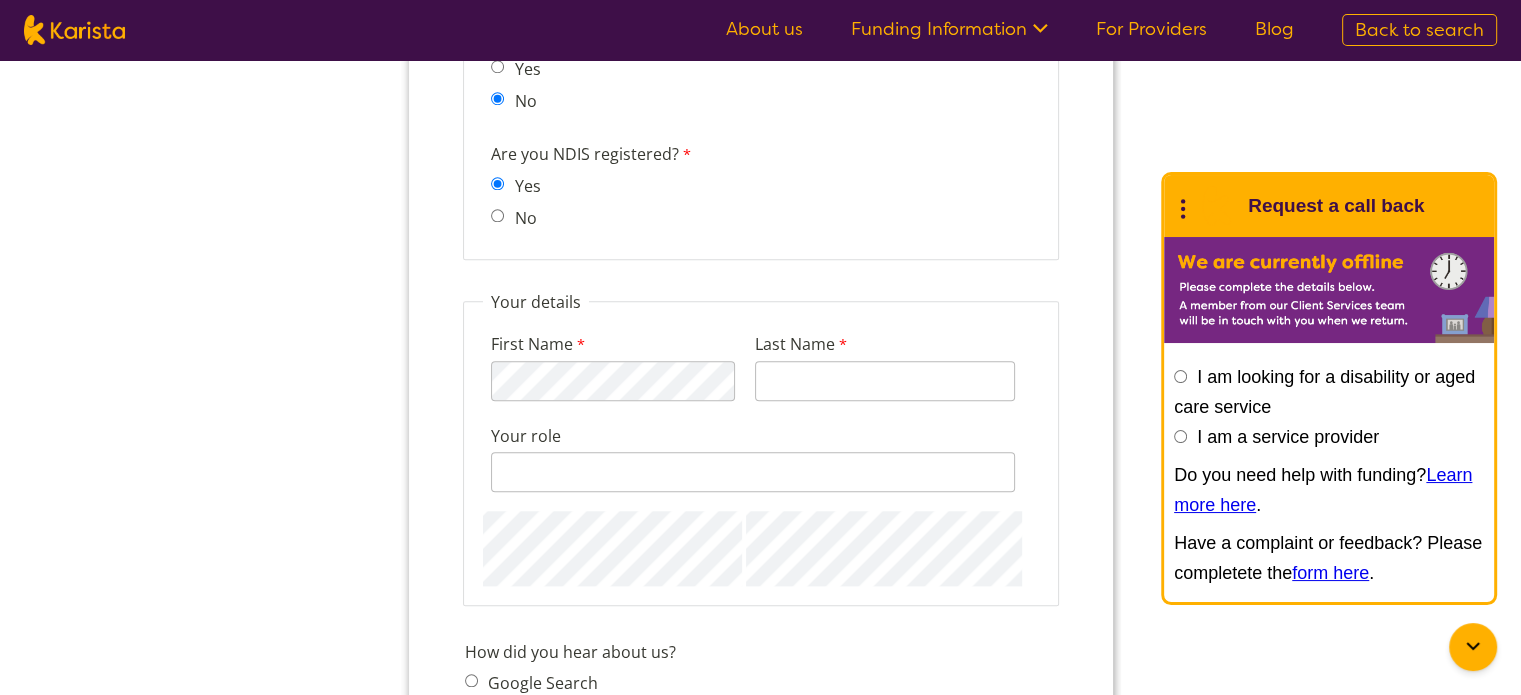 scroll, scrollTop: 1938, scrollLeft: 0, axis: vertical 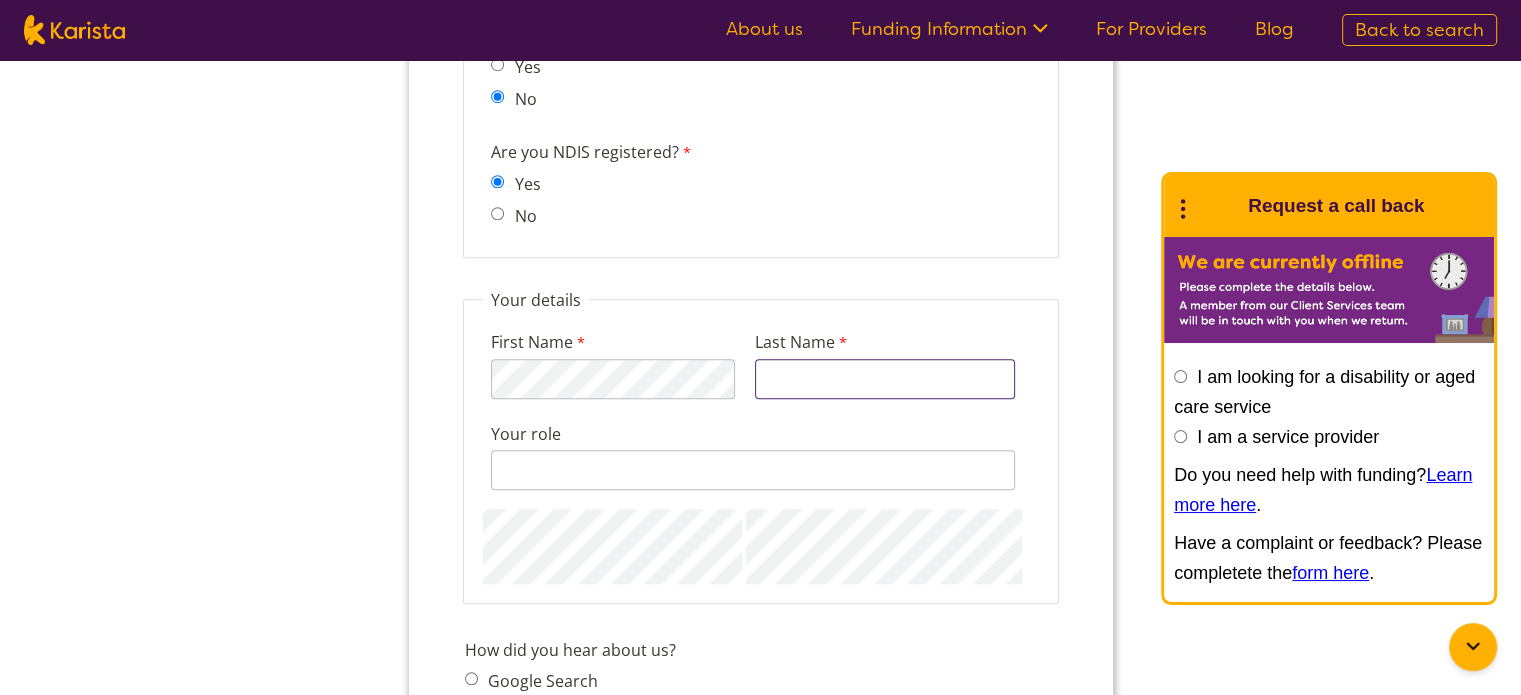click on "Last Name" at bounding box center [884, 379] 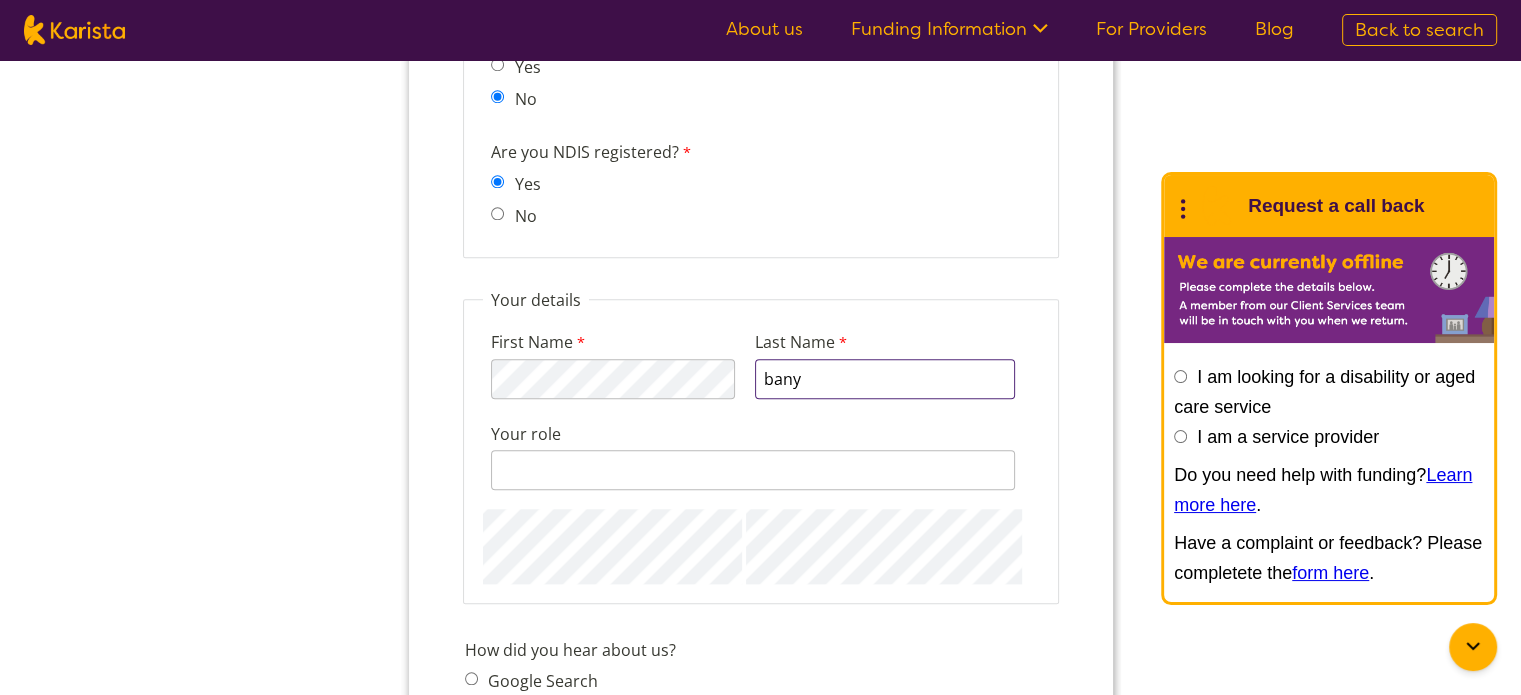 type on "bany" 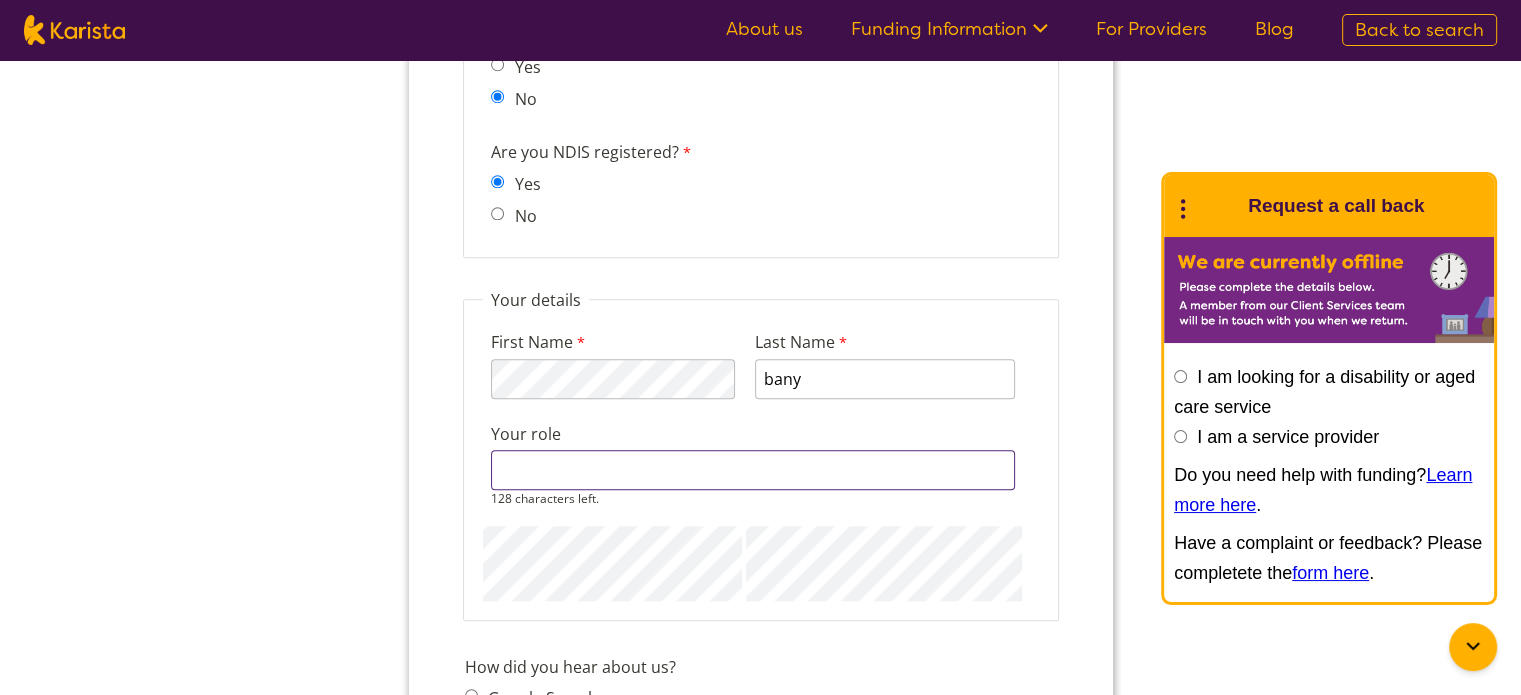 click on "Your role" at bounding box center [752, 470] 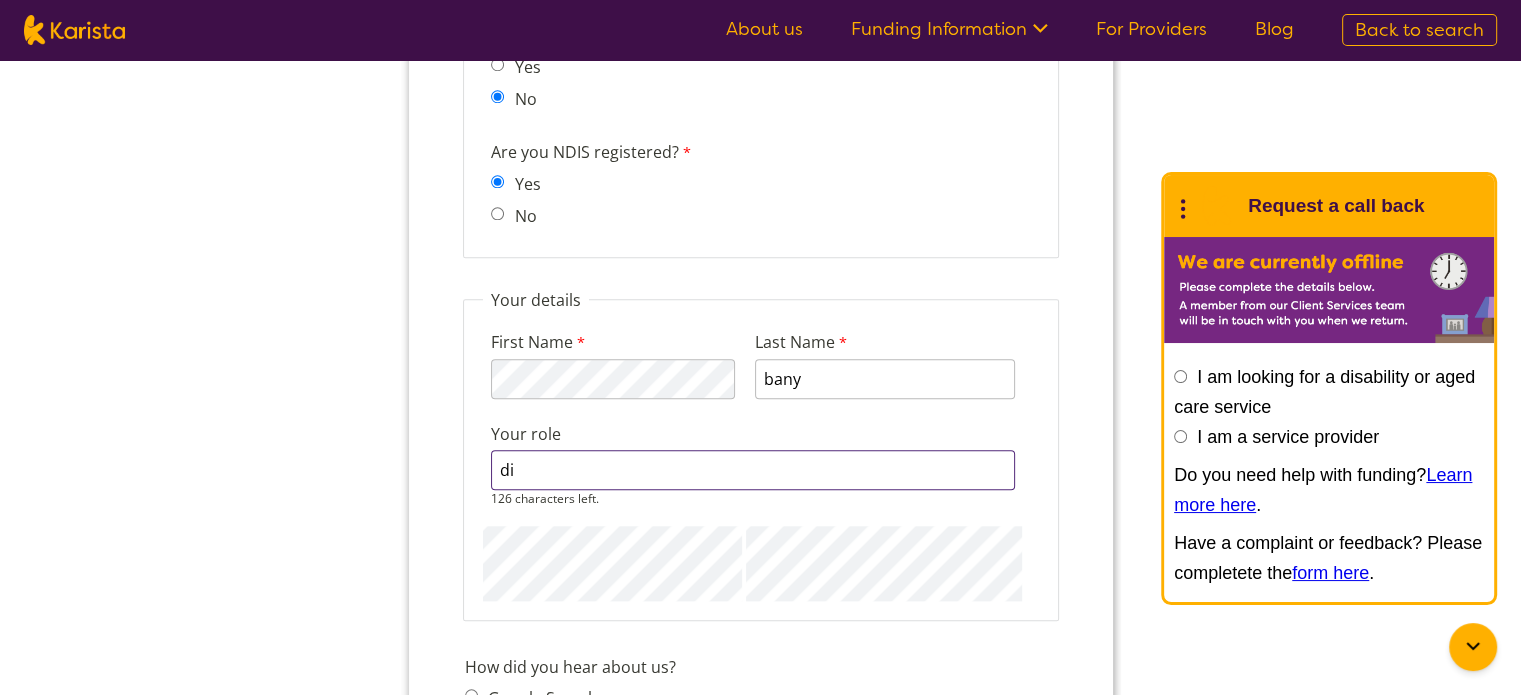 type on "d" 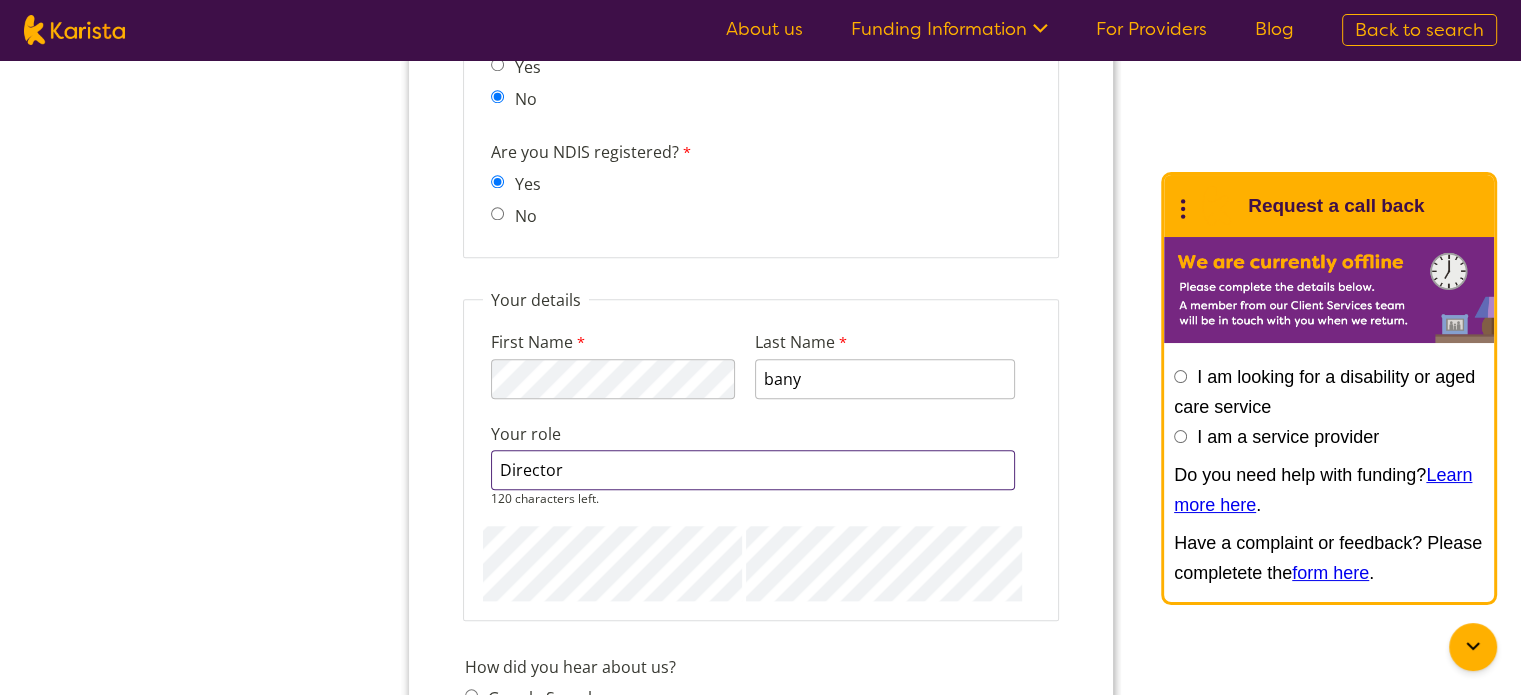 type on "Director" 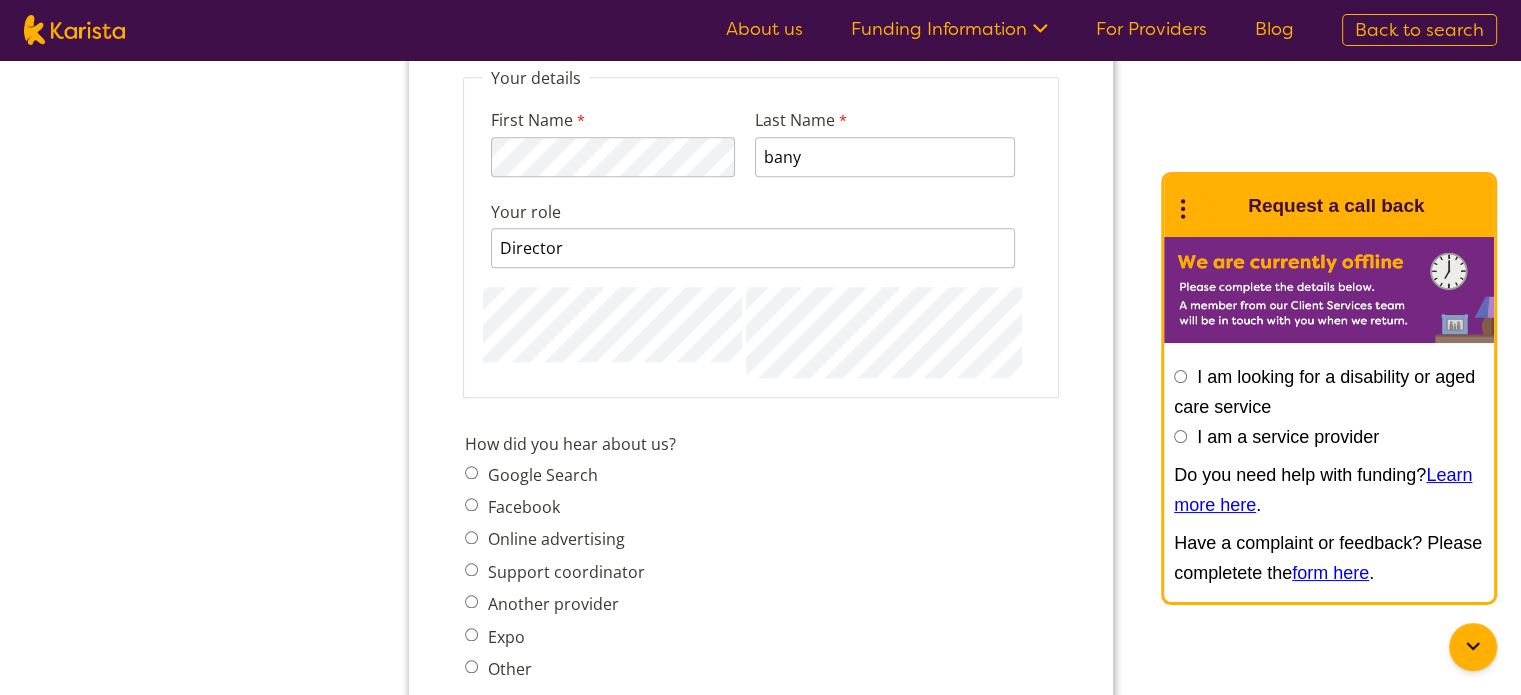scroll, scrollTop: 2226, scrollLeft: 0, axis: vertical 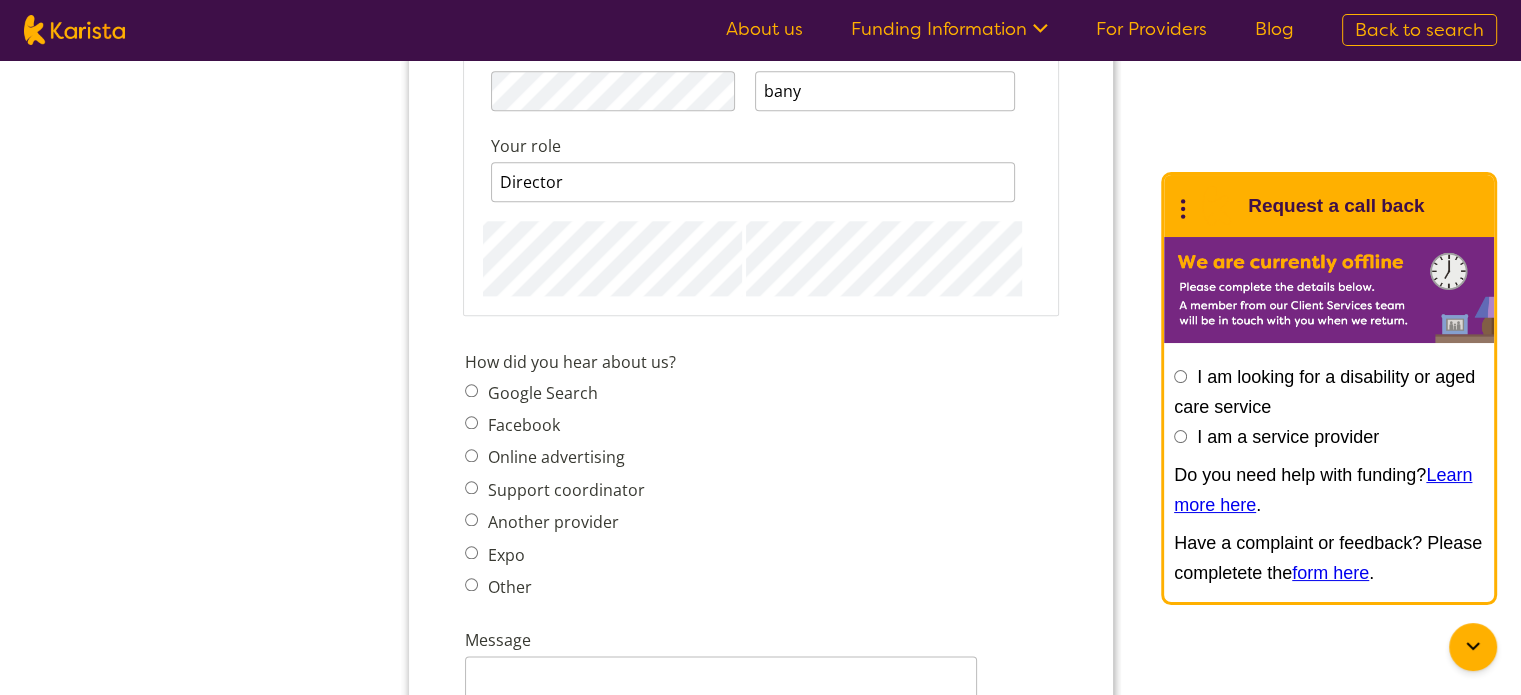 click on "Support coordinator" at bounding box center (560, 490) 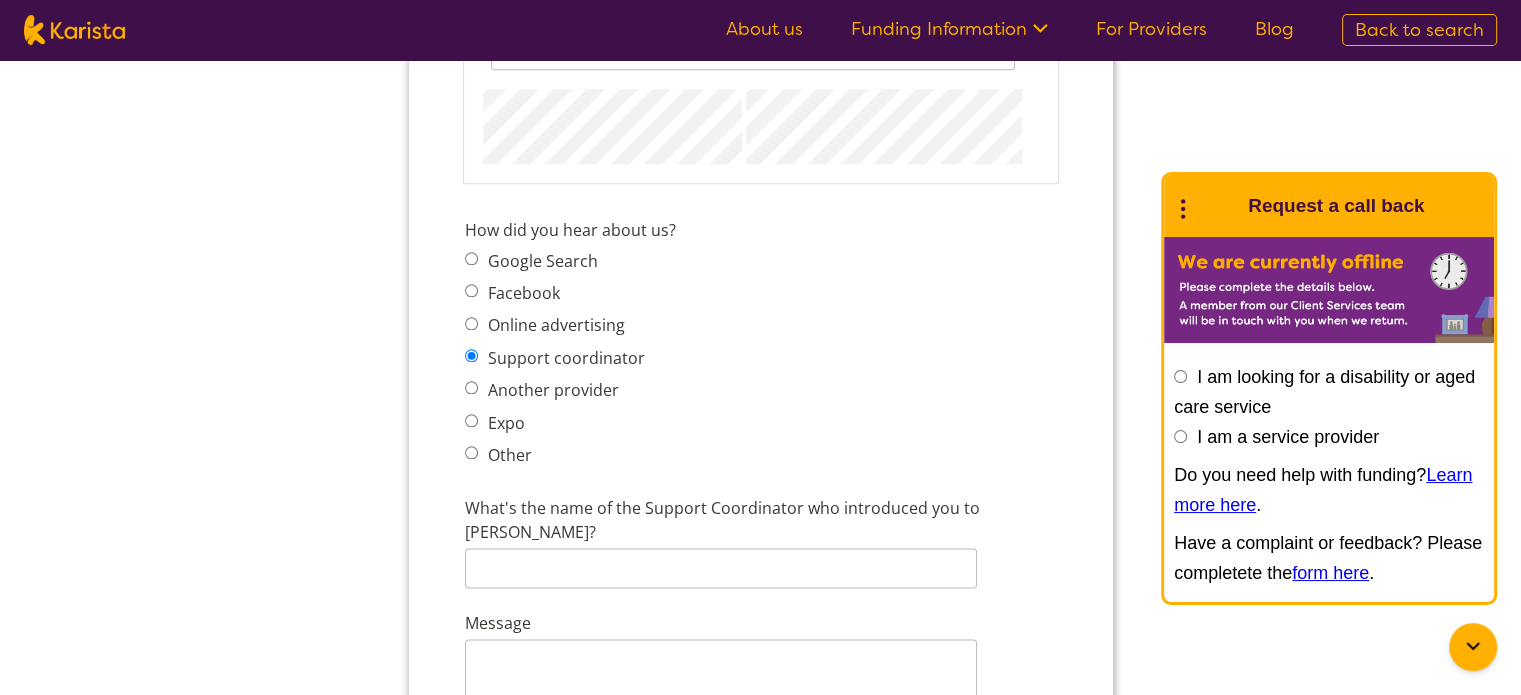 scroll, scrollTop: 2359, scrollLeft: 0, axis: vertical 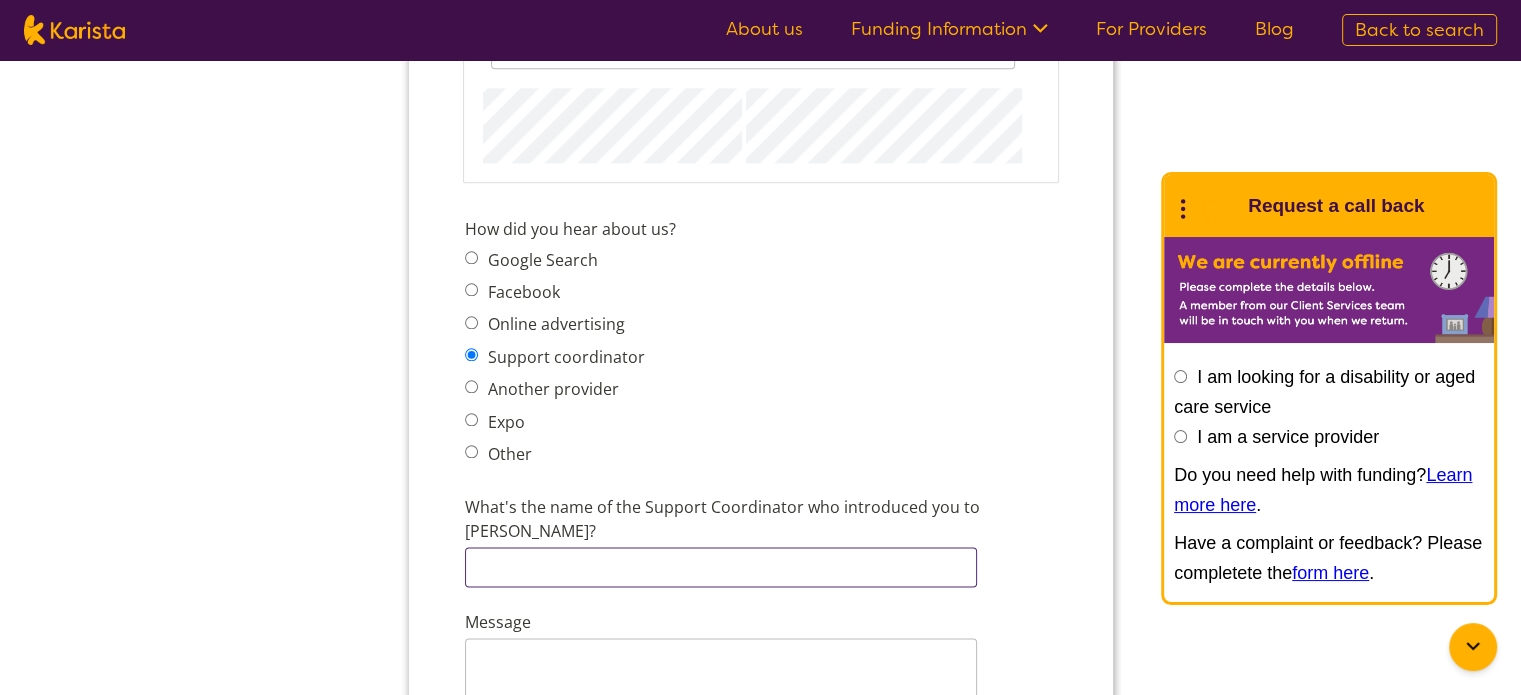 click on "What's the name of the Support Coordinator who introduced you to Karista?" at bounding box center [720, 567] 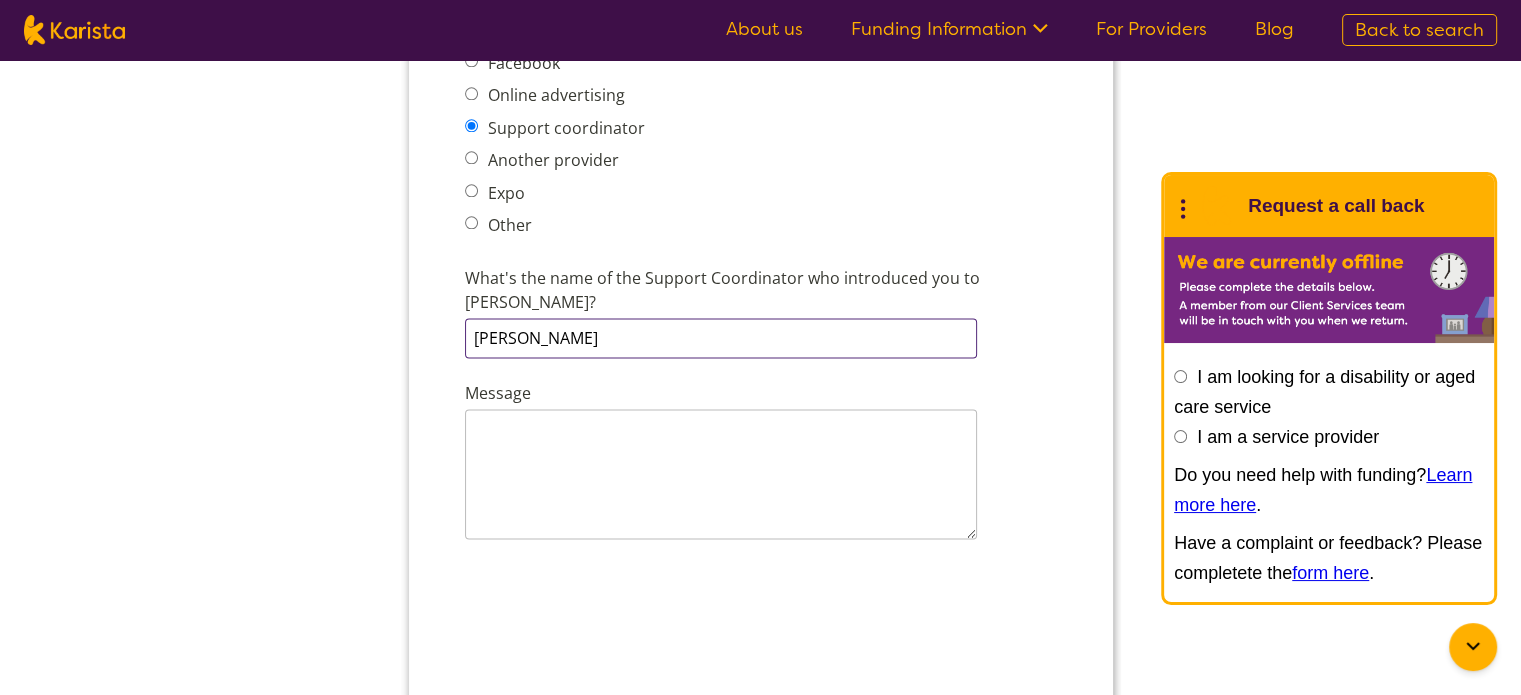 scroll, scrollTop: 2588, scrollLeft: 0, axis: vertical 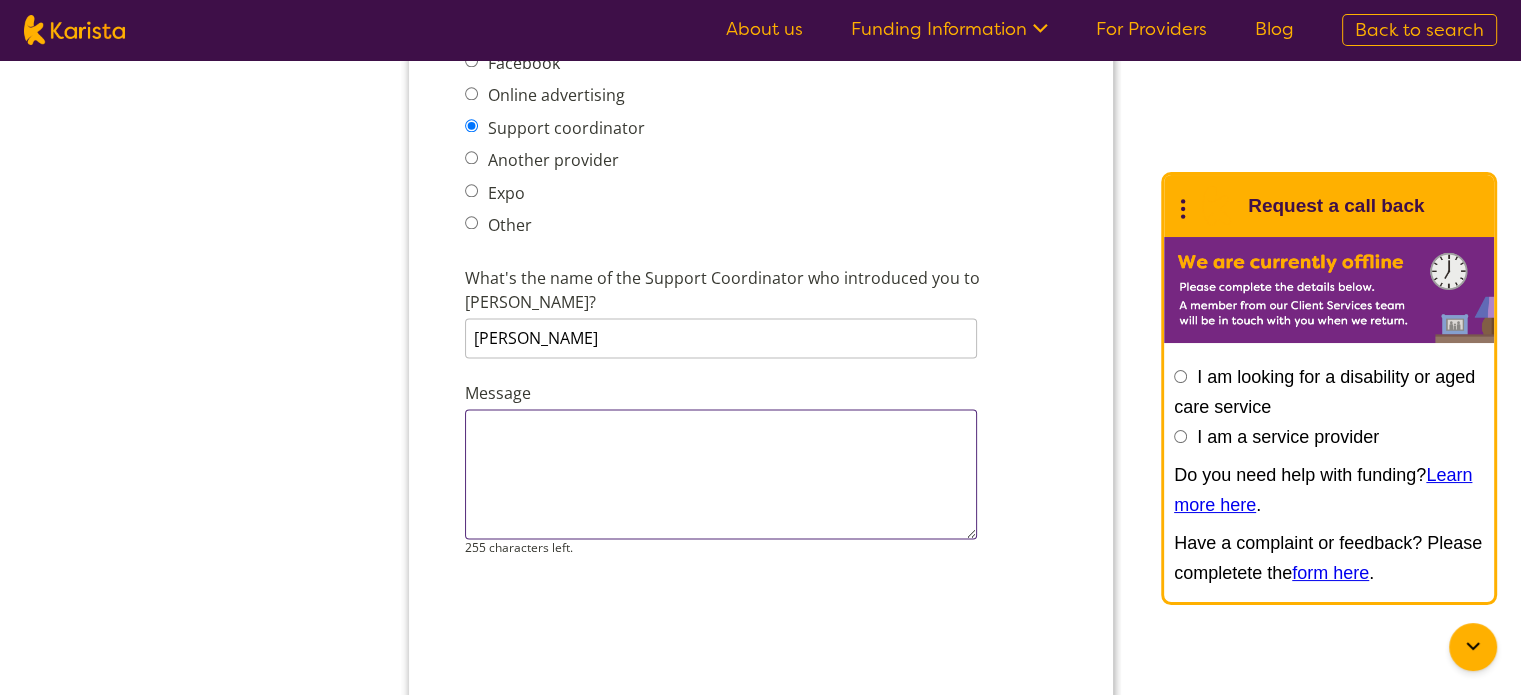 click on "Message" at bounding box center [720, 474] 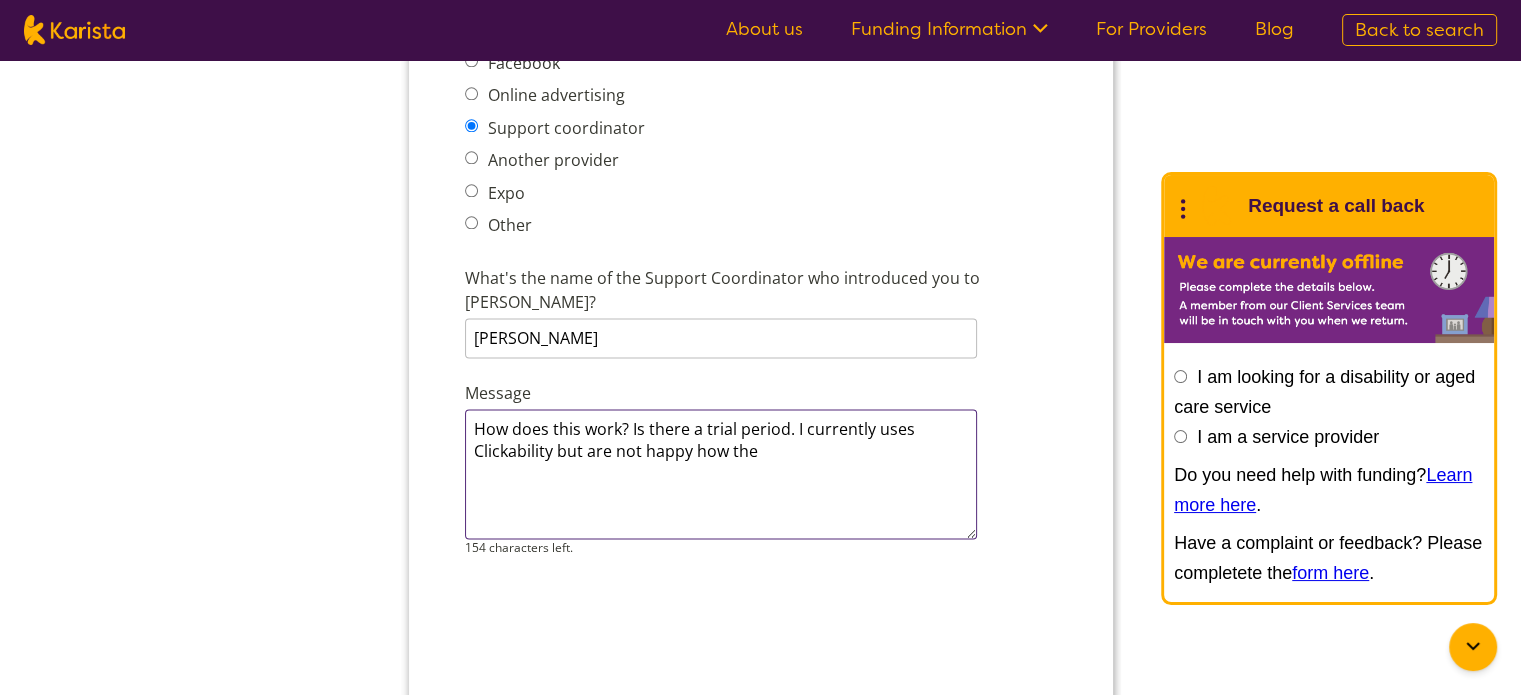 click on "How does this work? Is there a trial period. I currently uses Clickability but are not happy how the" at bounding box center [720, 474] 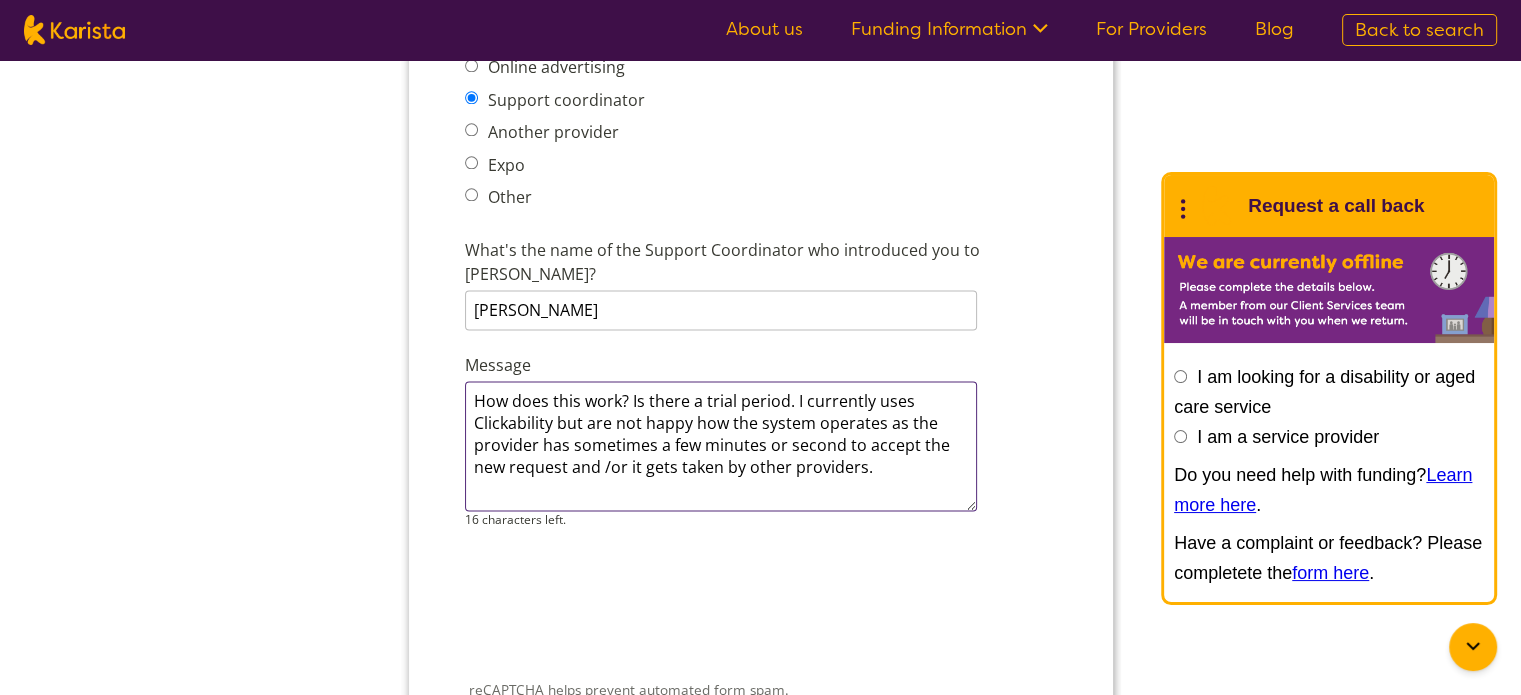 scroll, scrollTop: 2616, scrollLeft: 0, axis: vertical 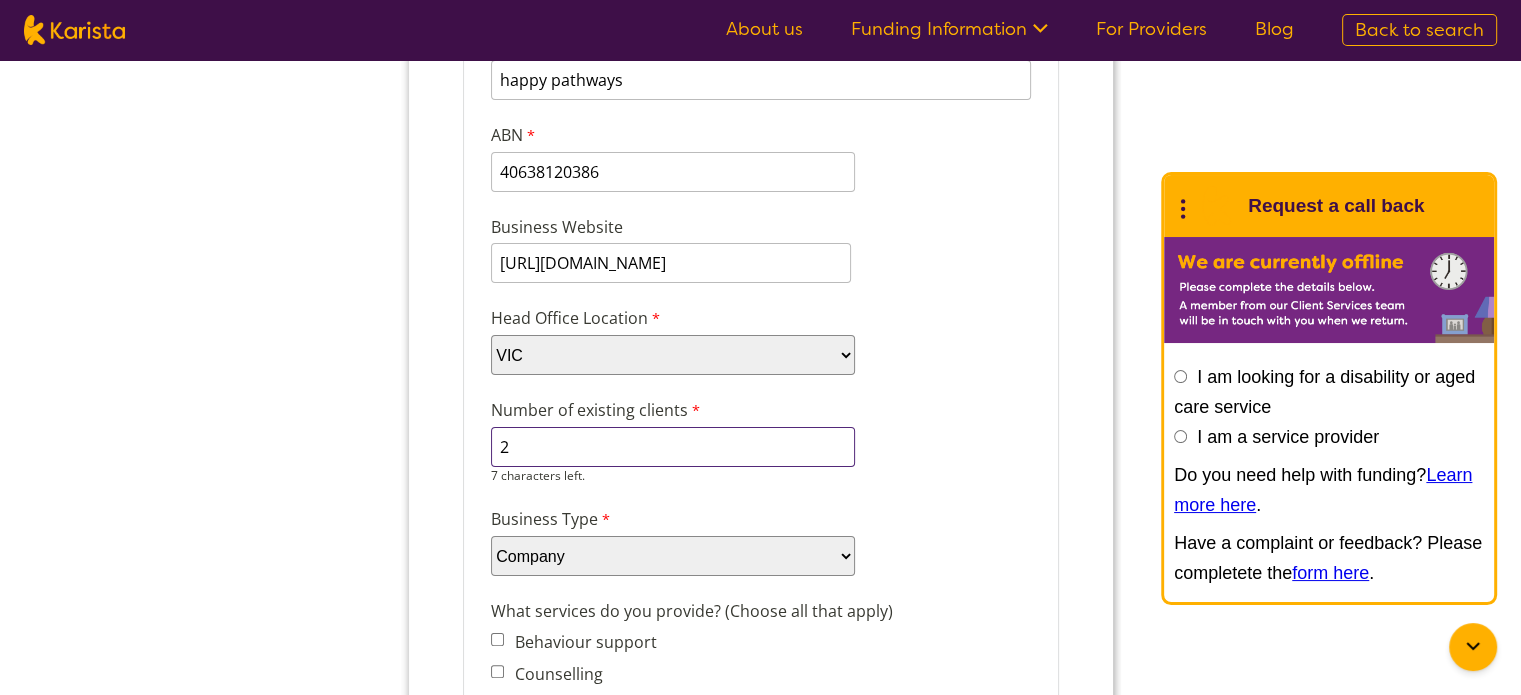 click on "2" at bounding box center (672, 447) 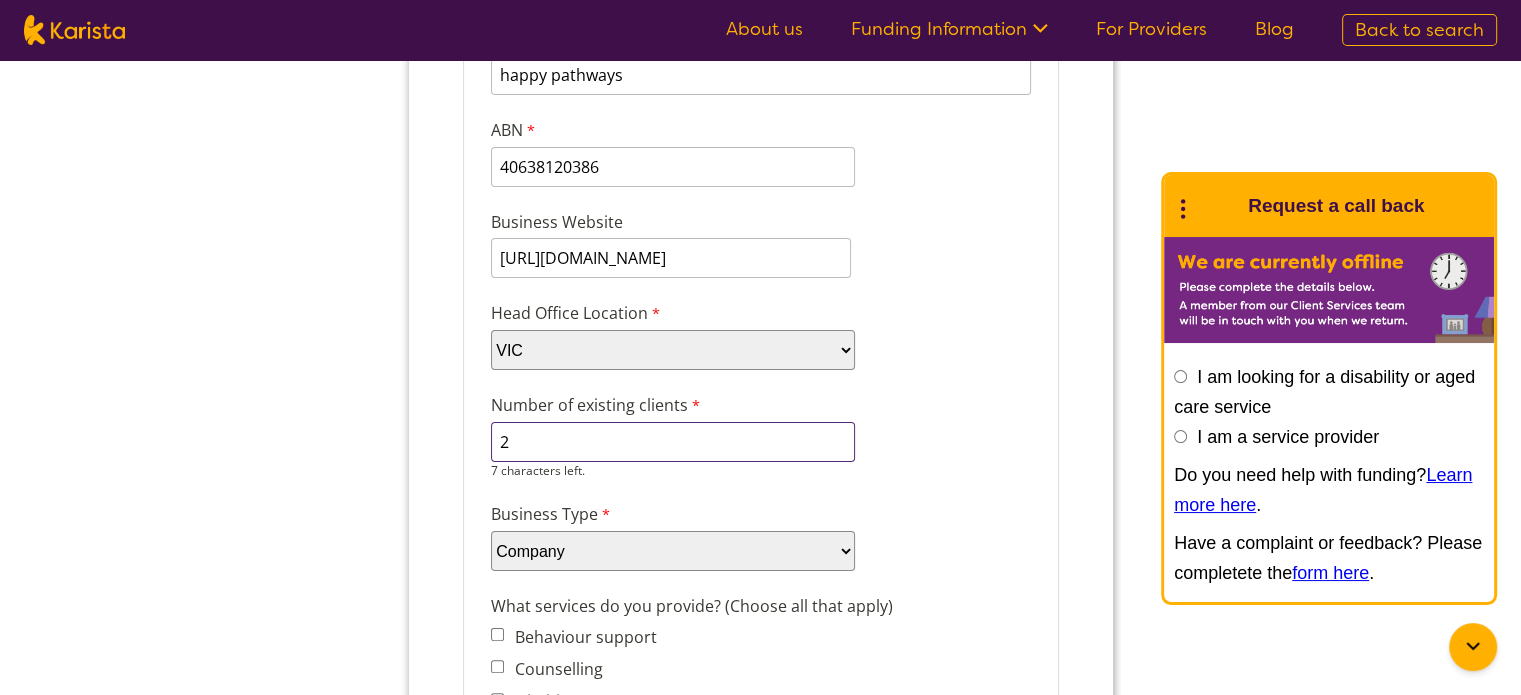 scroll, scrollTop: 306, scrollLeft: 0, axis: vertical 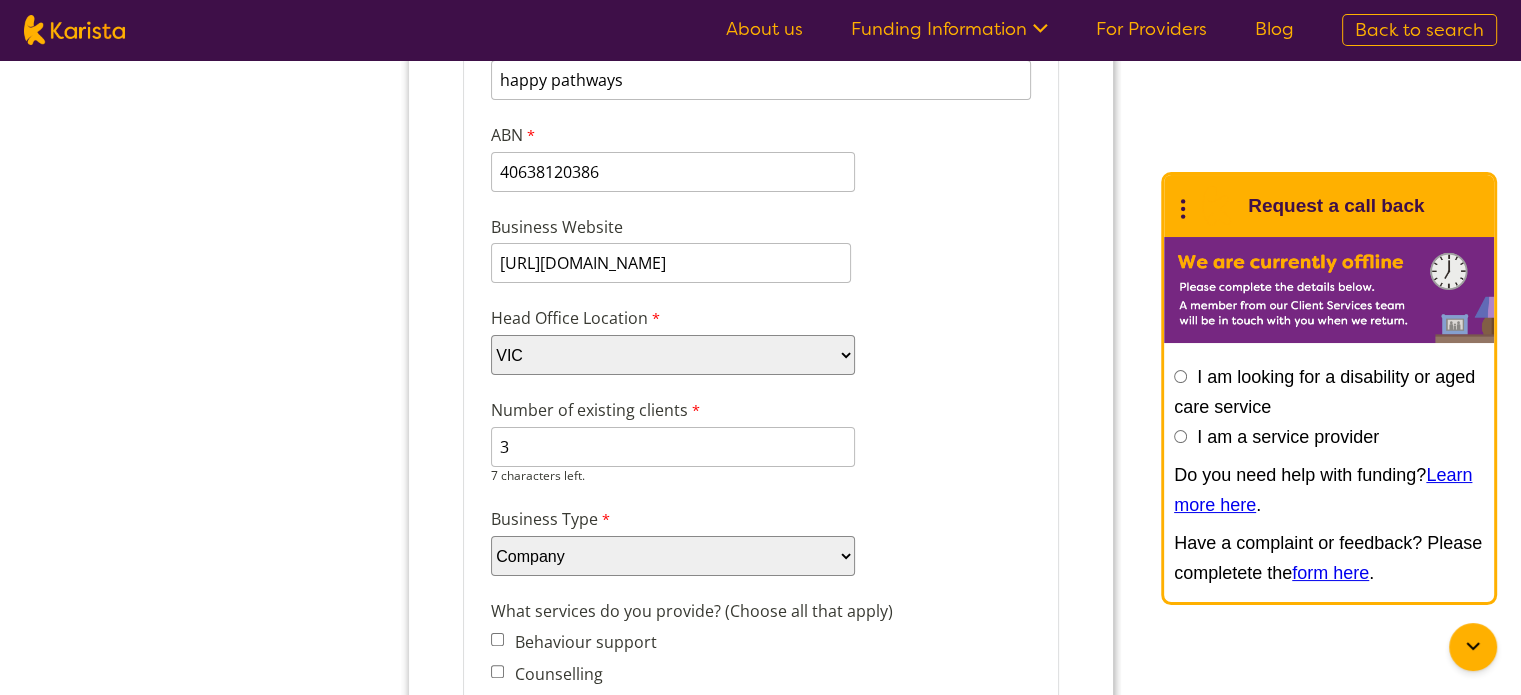 click on "Company details
Business trading name happy pathways 240 characters left.
ABN 40638120386 0 characters left.
Business Website https://happypathways.com.au/
Head Office Location Please select...
ACT
NSW
NT
QLD
SA
TAS
VIC
WA
Number of existing clients 3 7 characters left.
Business Type Please select...
Company
Individual/Sole Trader
Other (please specify)
Other (please specify) 255 characters left.
What services do you provide? (Choose all that apply) Behaviour support Counselling Dietitian Domestic and home help Exercise physiology Home Care Package NDIS Plan management NDIS Support Coordination Nursing services Occupational therapy Personal care Physiotherapy Podiatry Psychology Psychosocial recovery coach Respite Skills support - school, work, life Social activities Speech therapy Support worker Supported independent living Other
Other services (please describe)
Which states do you operate in?  New South Wales Tasmania" at bounding box center [760, 948] 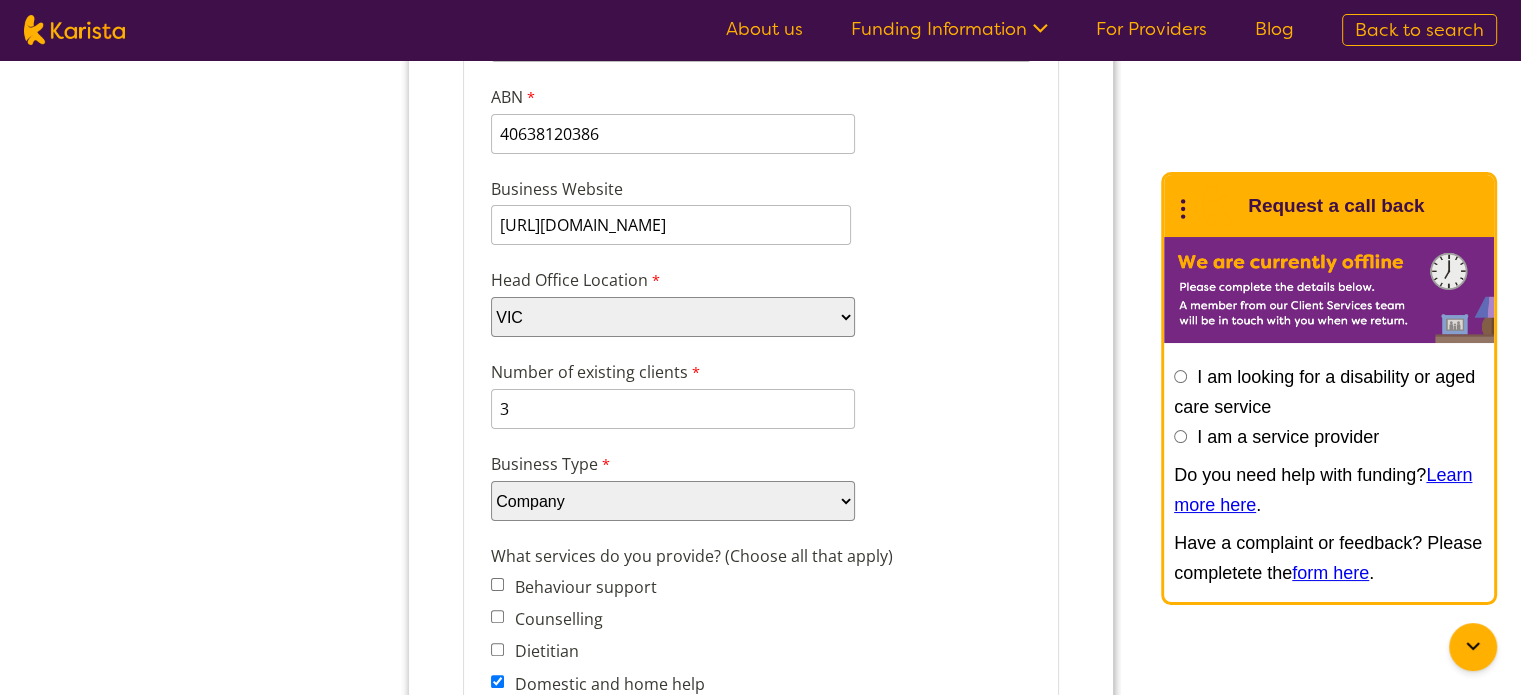 scroll, scrollTop: 343, scrollLeft: 0, axis: vertical 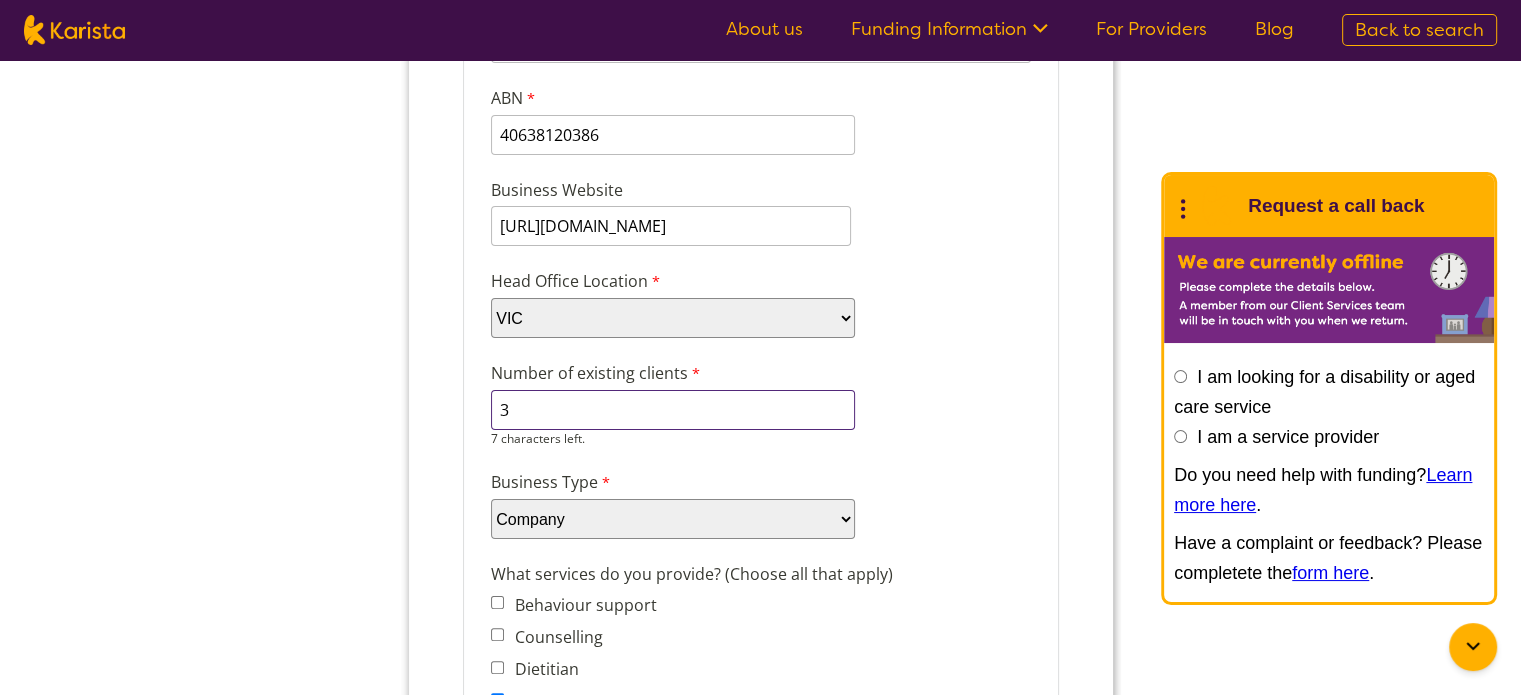 click on "3" at bounding box center [672, 410] 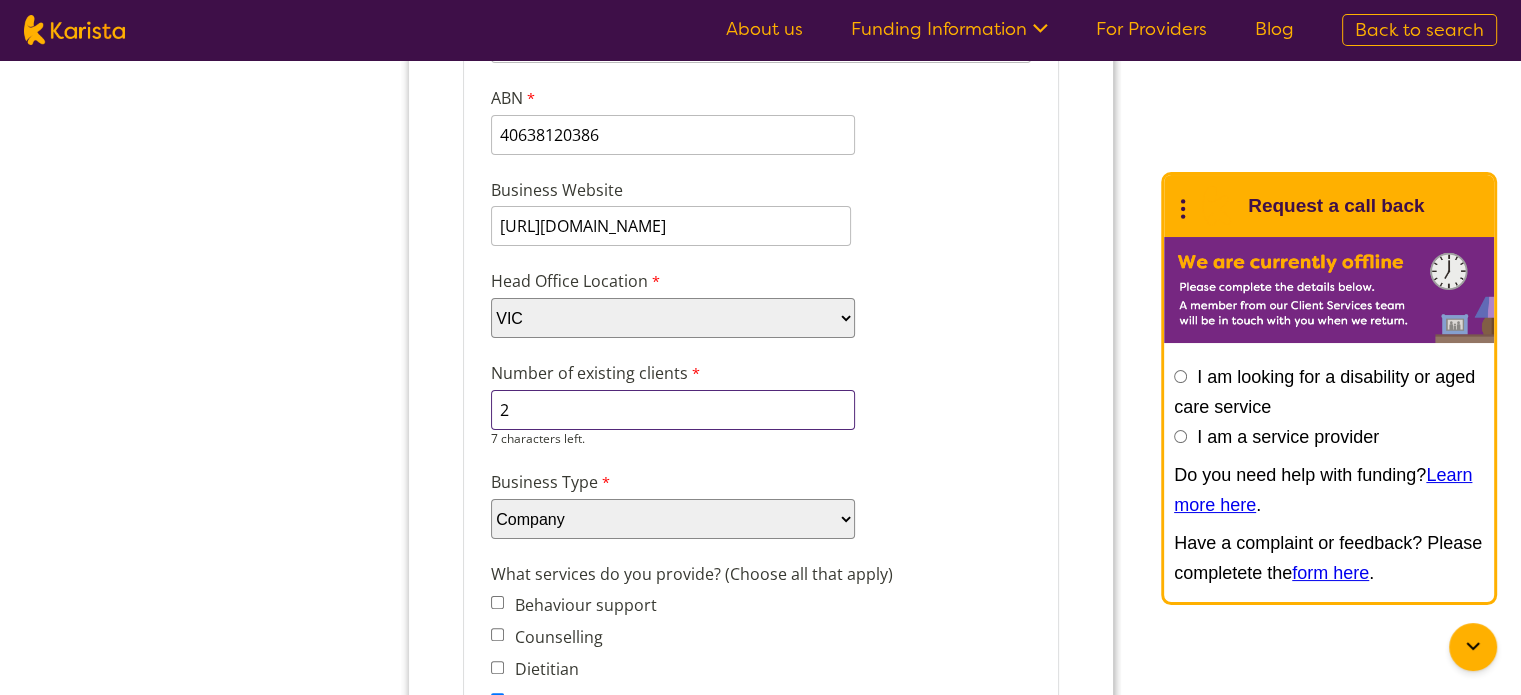 type on "2" 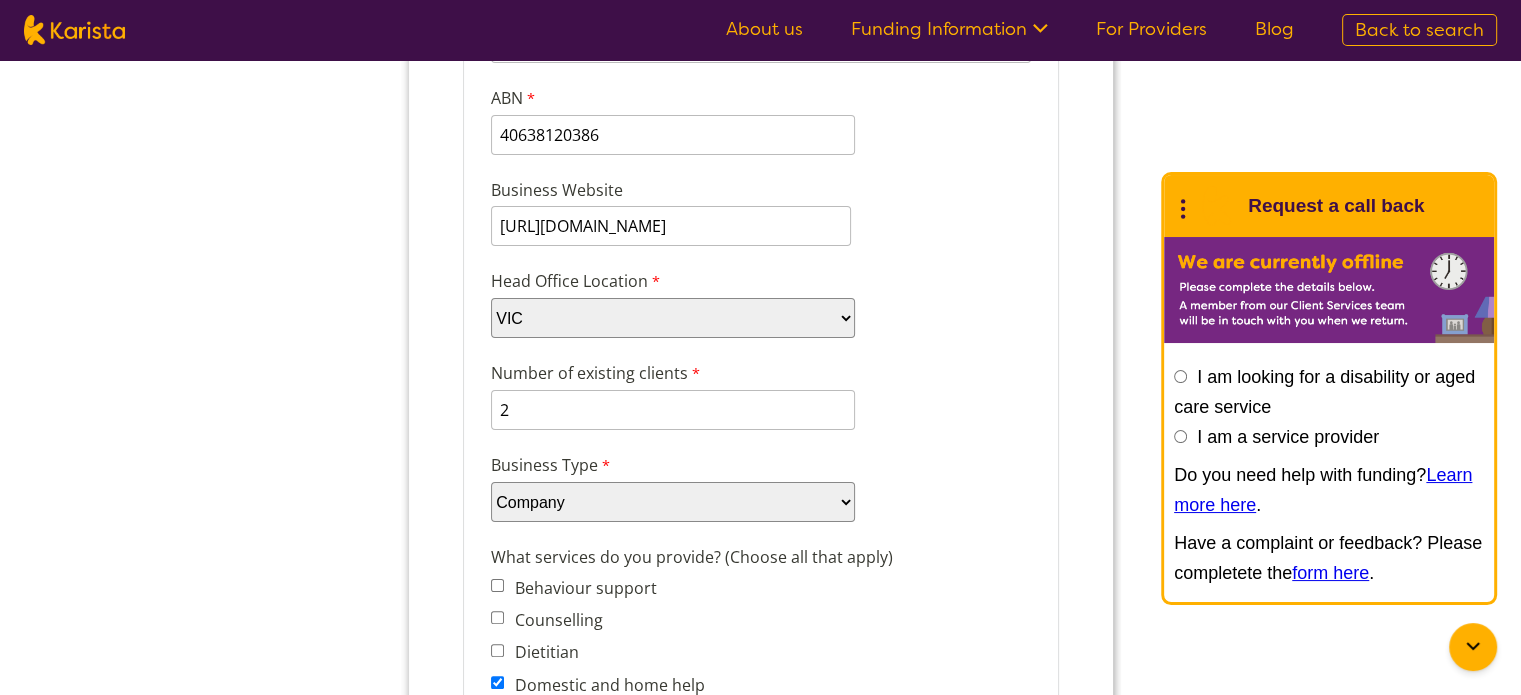 click on "Business Type Please select...
Company
Individual/Sole Trader
Other (please specify)" at bounding box center (760, 487) 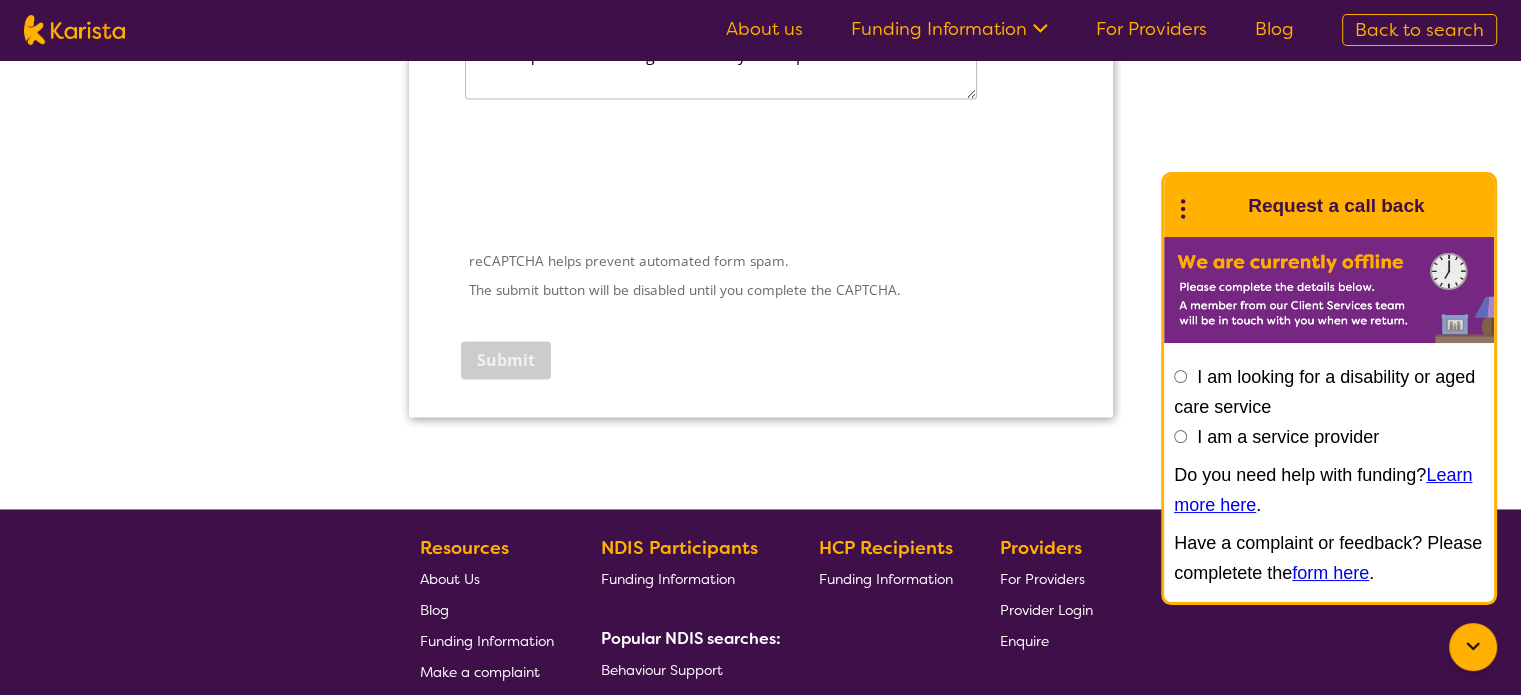 scroll, scrollTop: 3039, scrollLeft: 0, axis: vertical 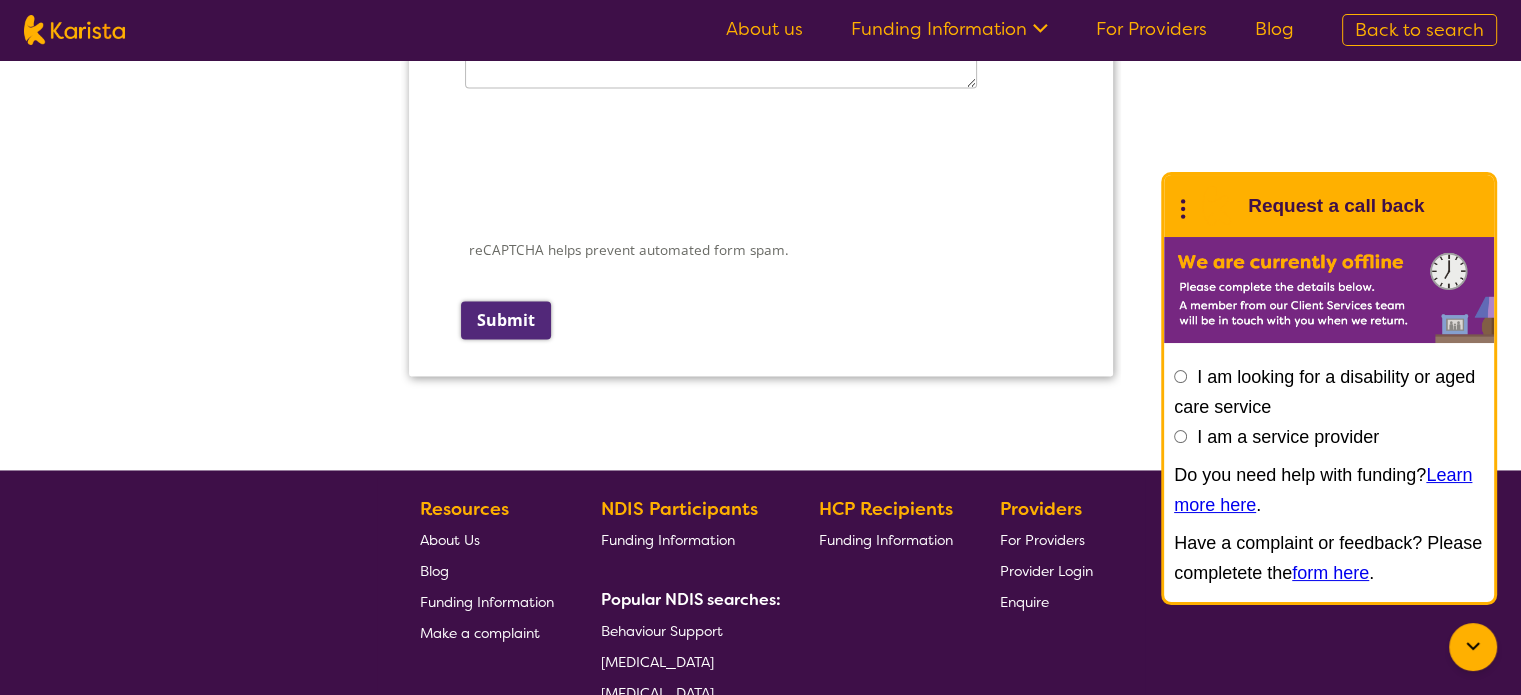 click on "Submit" at bounding box center [505, 320] 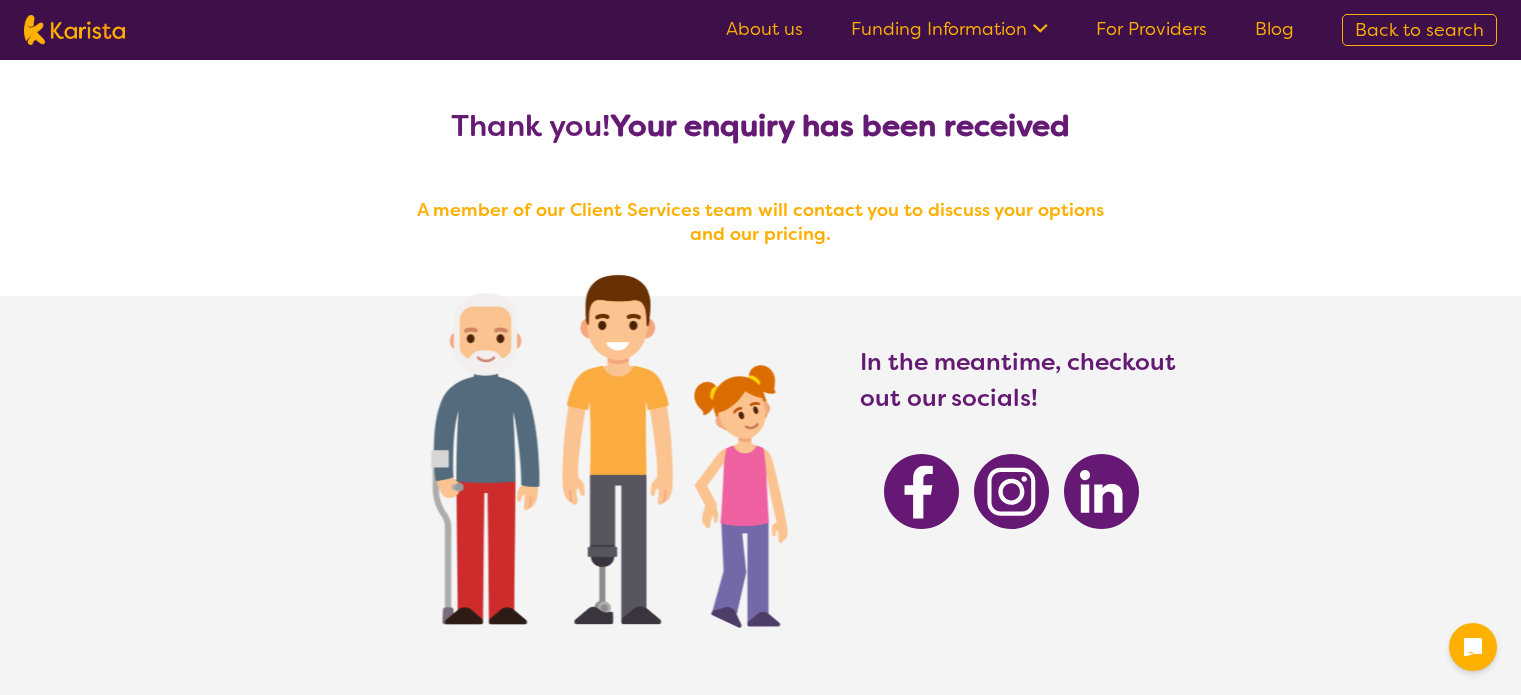 scroll, scrollTop: 0, scrollLeft: 0, axis: both 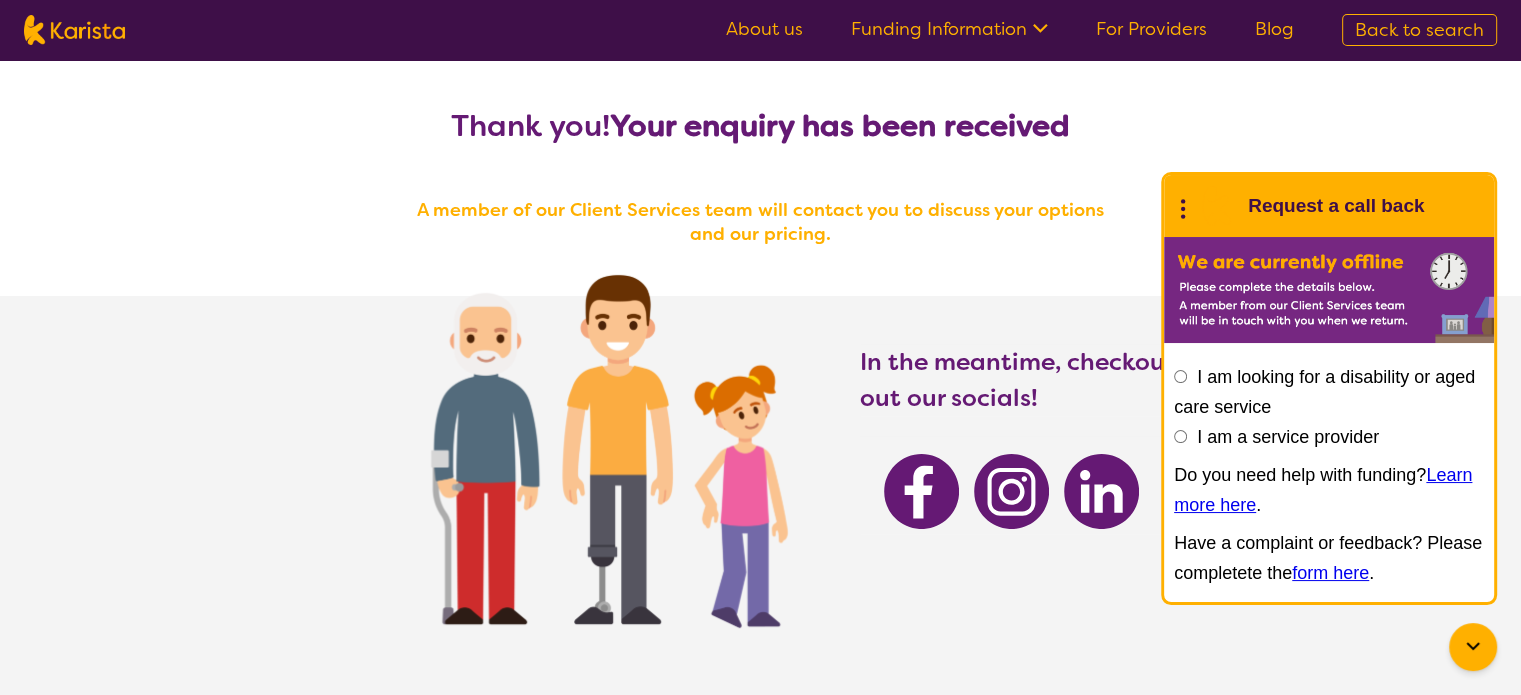click on "Thank you!  Your enquiry has been received A member of our Client Services team will contact you to discuss your options and our pricing. In the meantime, checkout out our socials!" at bounding box center (760, 451) 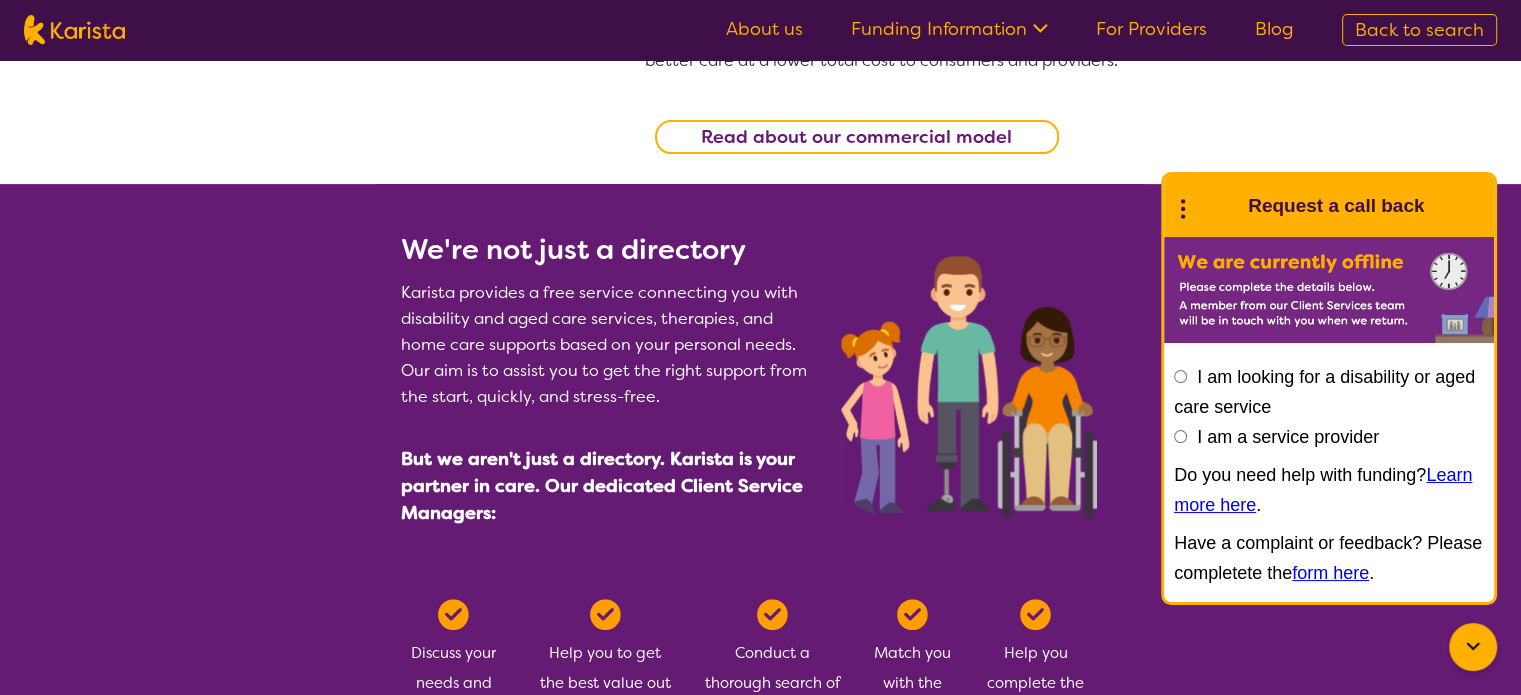 scroll, scrollTop: 736, scrollLeft: 0, axis: vertical 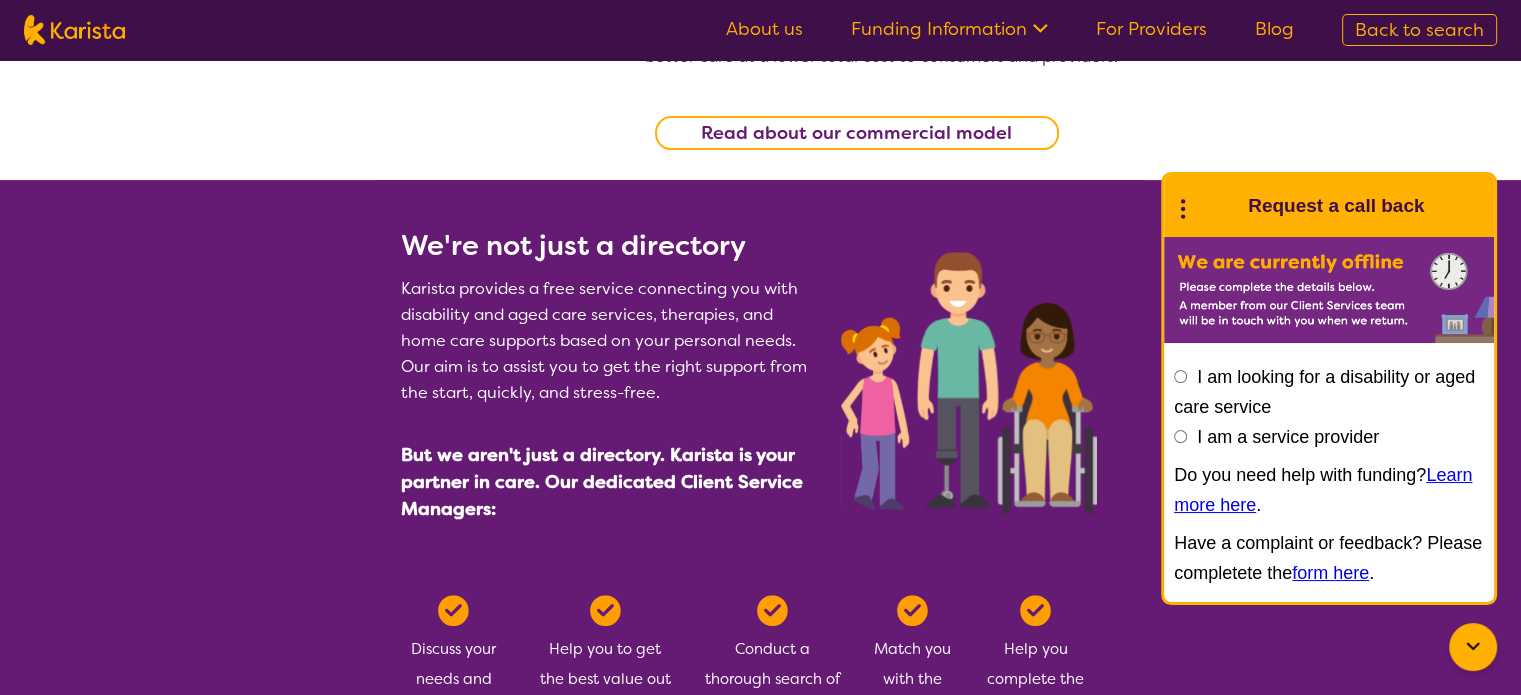 click on "Read about our commercial model" at bounding box center (856, 133) 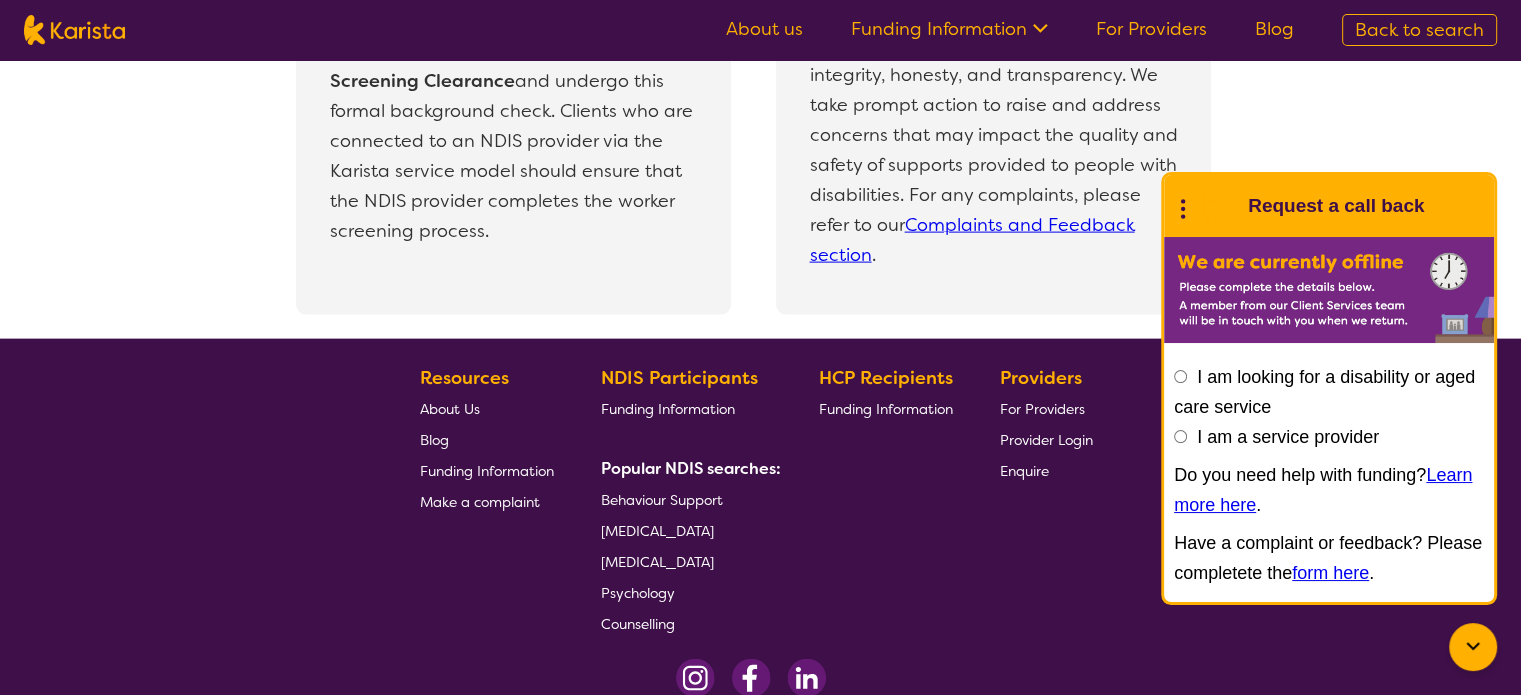 scroll, scrollTop: 4366, scrollLeft: 0, axis: vertical 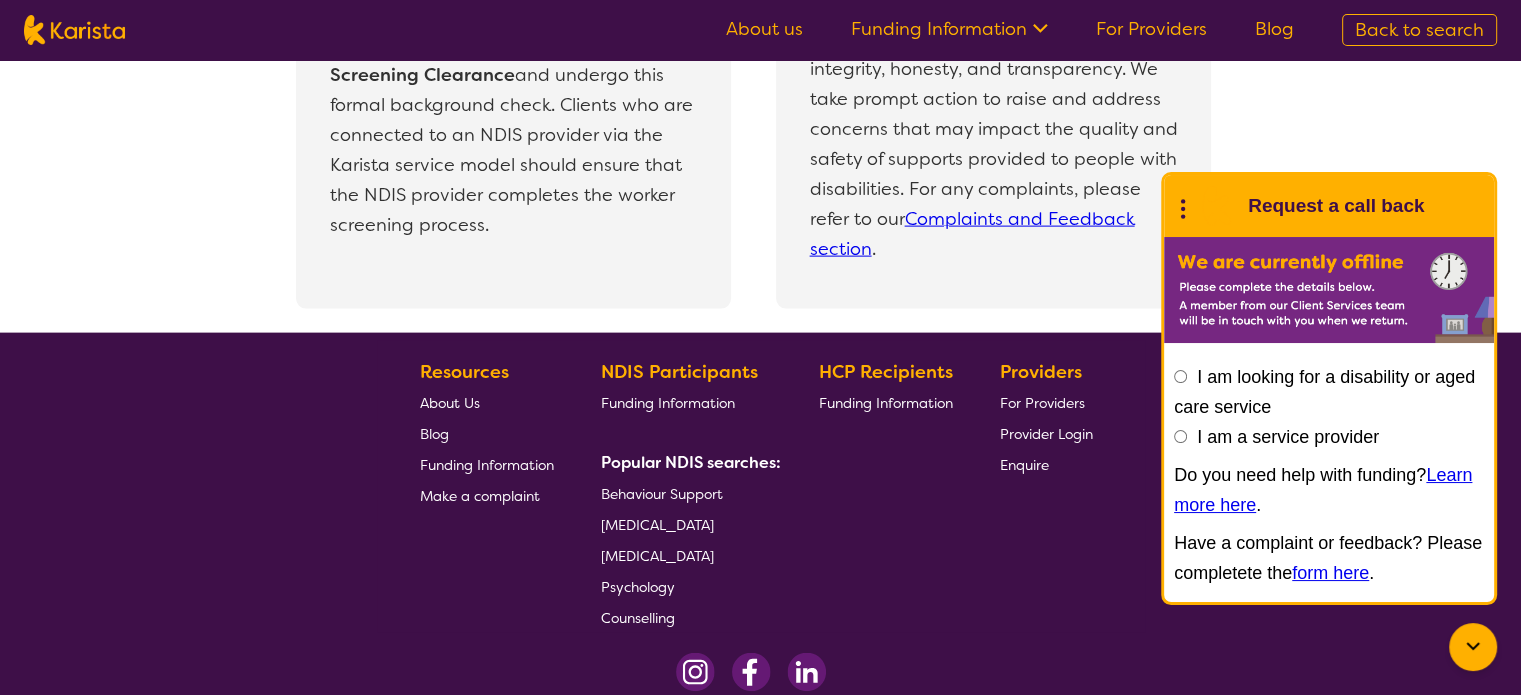 click on "Funding Information" at bounding box center (668, 403) 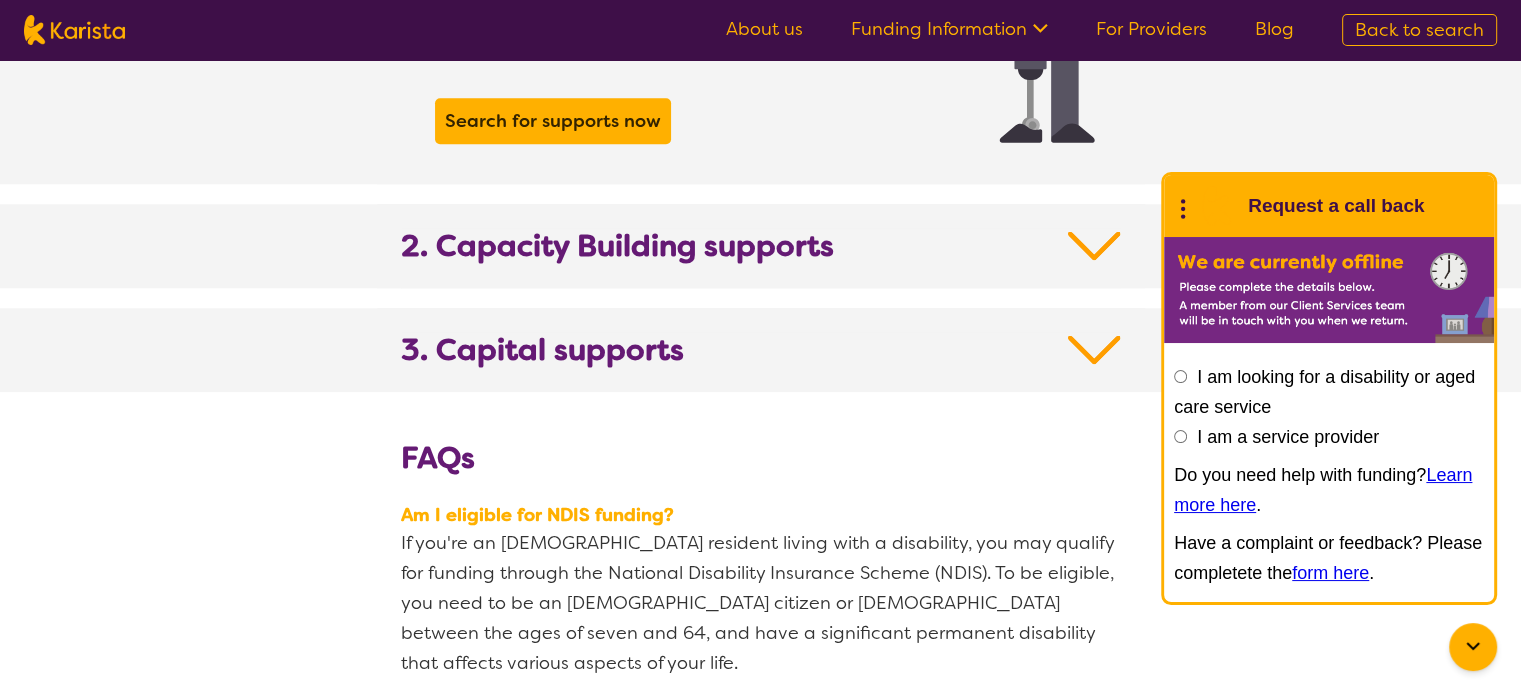 scroll, scrollTop: 2086, scrollLeft: 0, axis: vertical 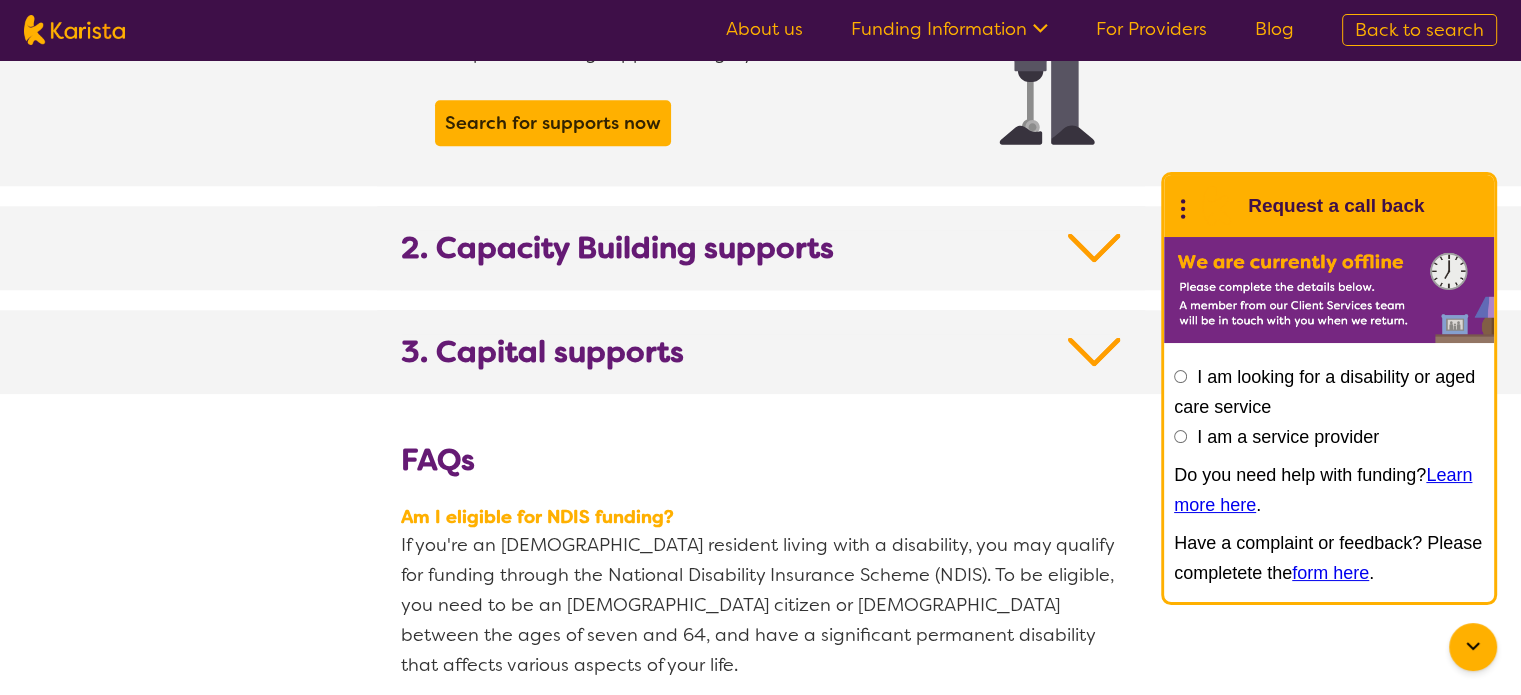 click on "3. Capital supports" at bounding box center (761, 364) 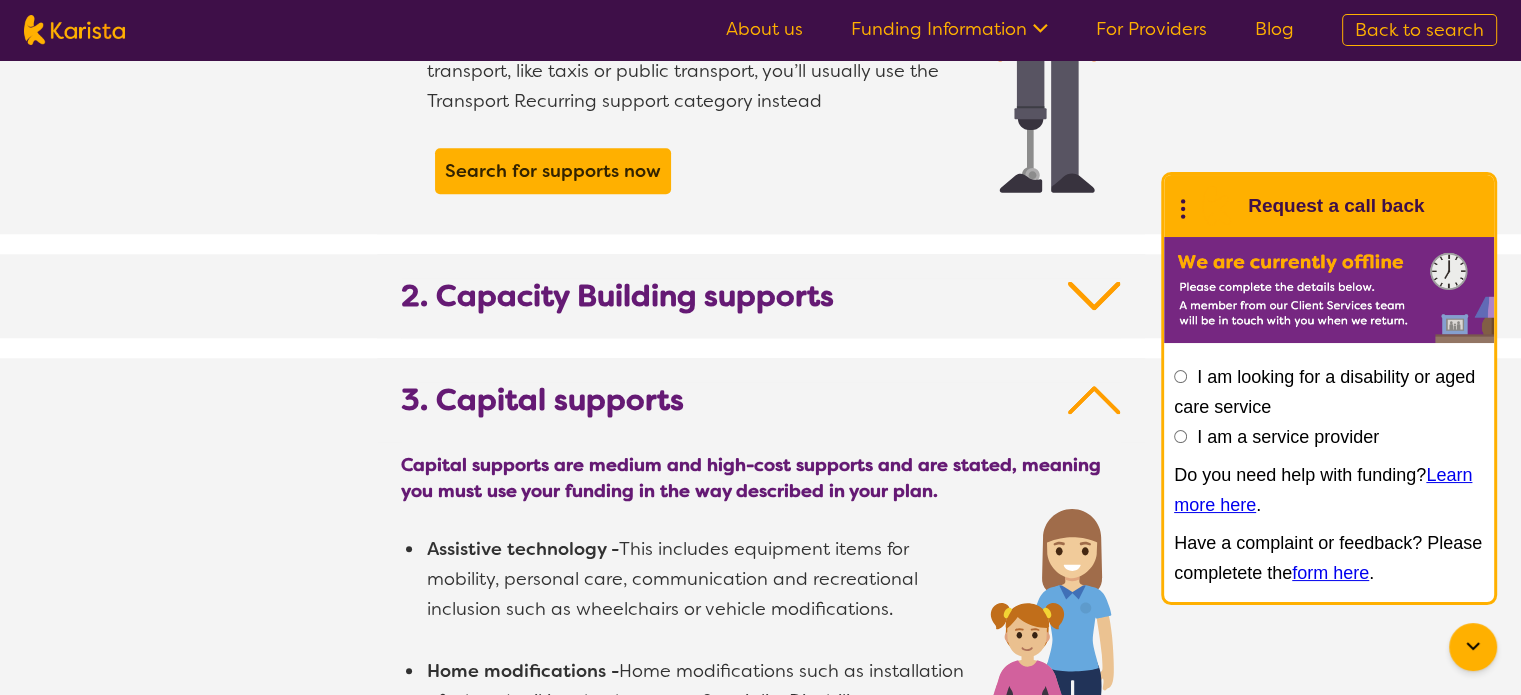 scroll, scrollTop: 2036, scrollLeft: 0, axis: vertical 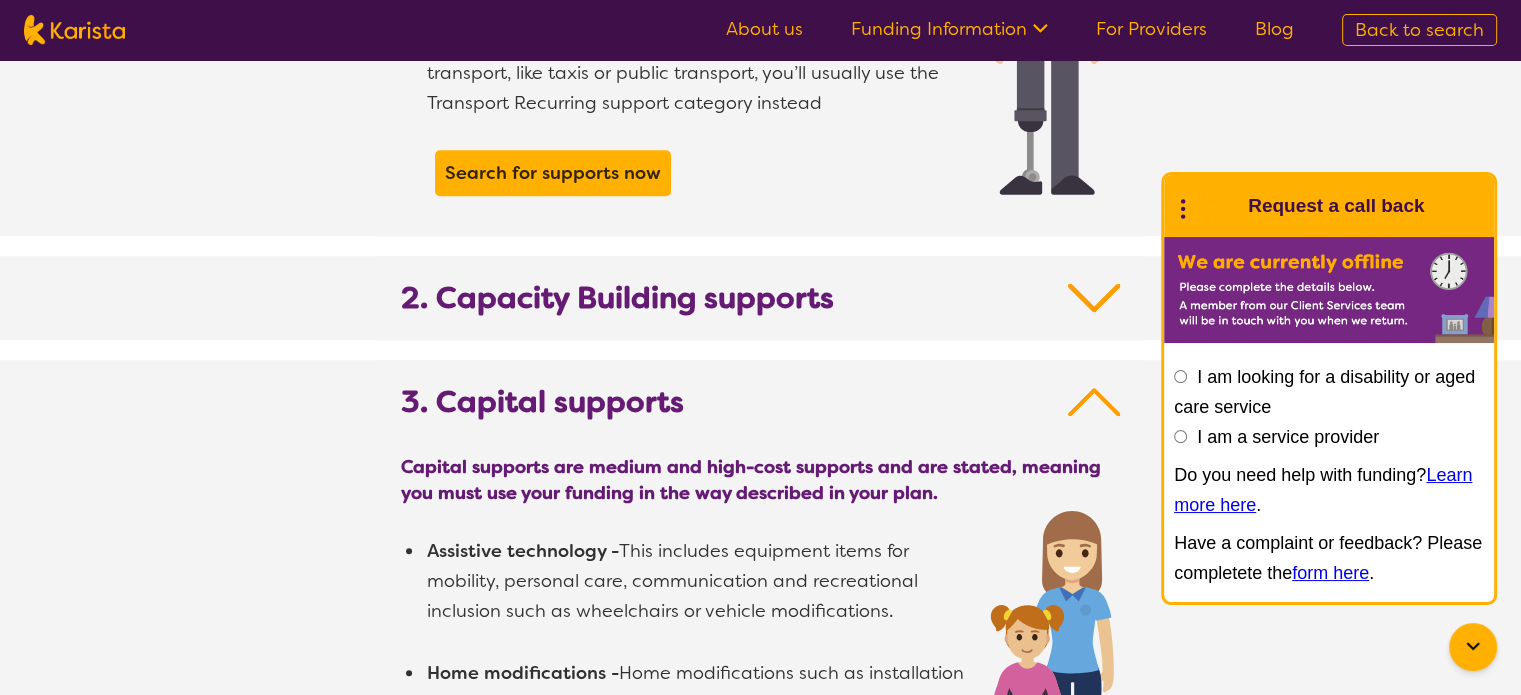 click on "2. Capacity Building supports" at bounding box center (761, 298) 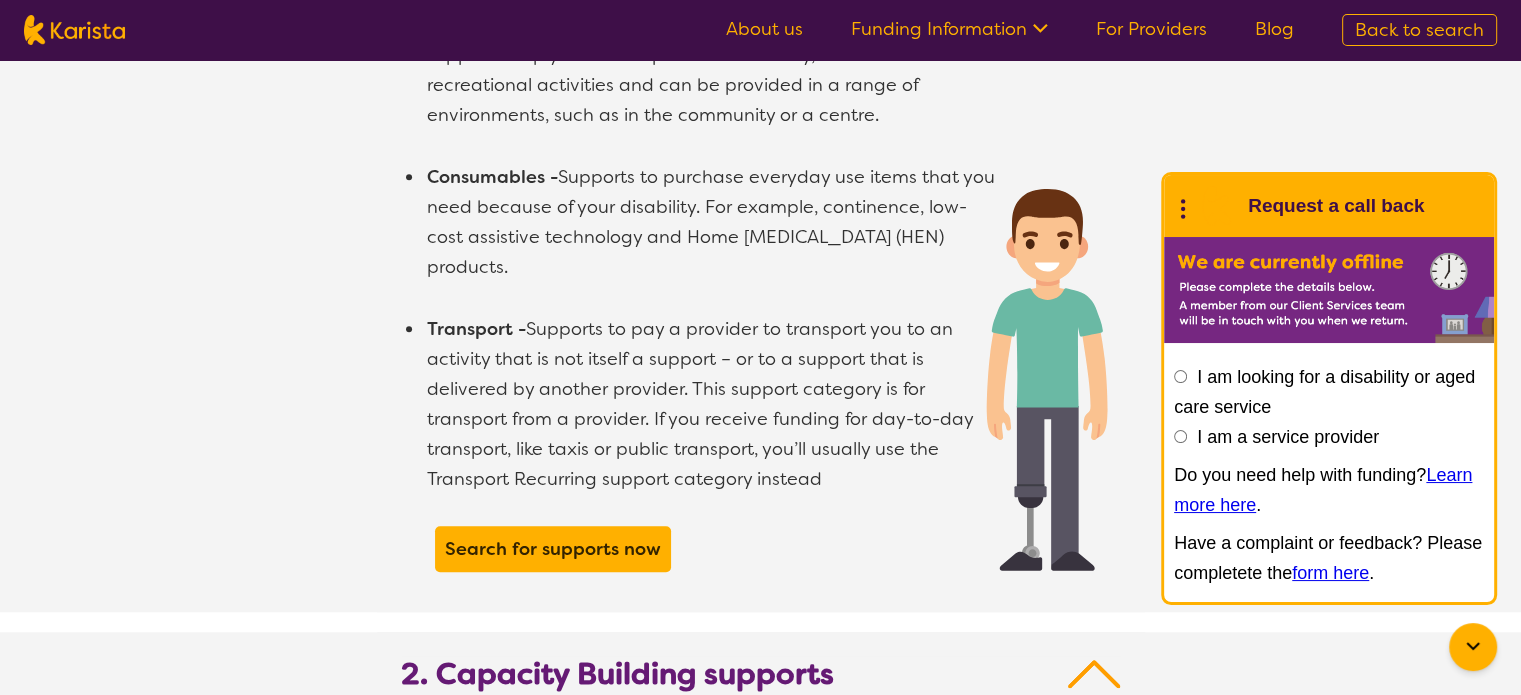 scroll, scrollTop: 1660, scrollLeft: 0, axis: vertical 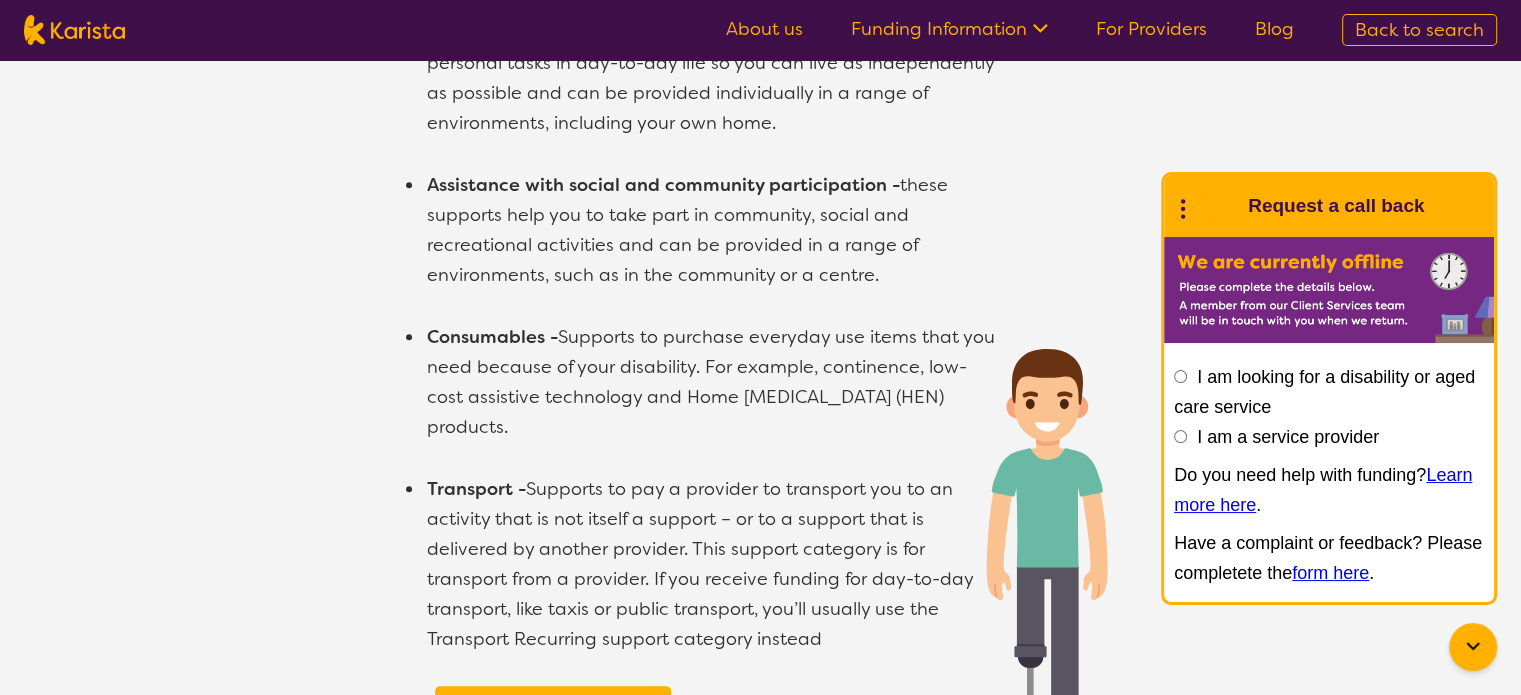 click on "Transport -  Supports to pay a provider to transport you to an activity that is not itself a support – or to a support that is delivered by another provider. This support category is for transport from a provider. If you receive funding for day-to-day transport, like taxis or public transport, you’ll usually use the Transport Recurring support category instead" at bounding box center [712, 564] 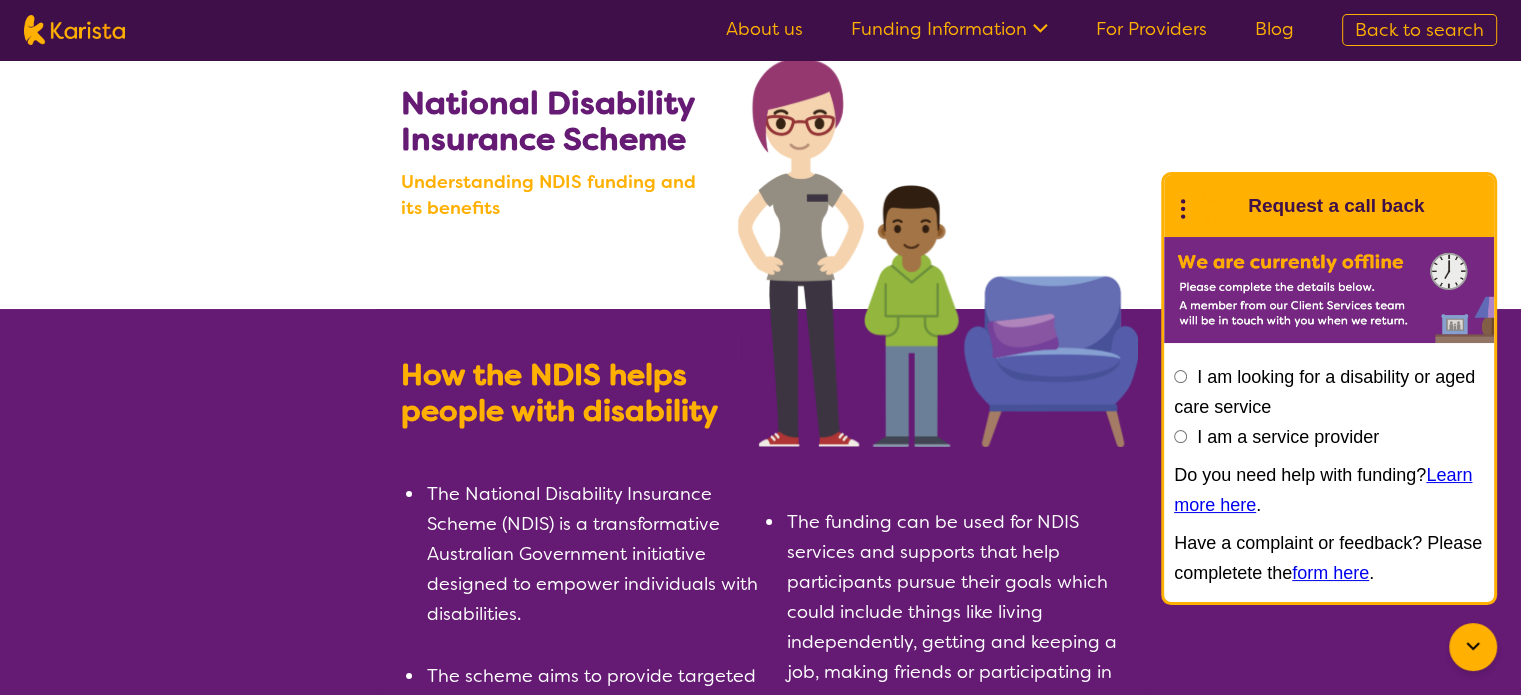 scroll, scrollTop: 0, scrollLeft: 0, axis: both 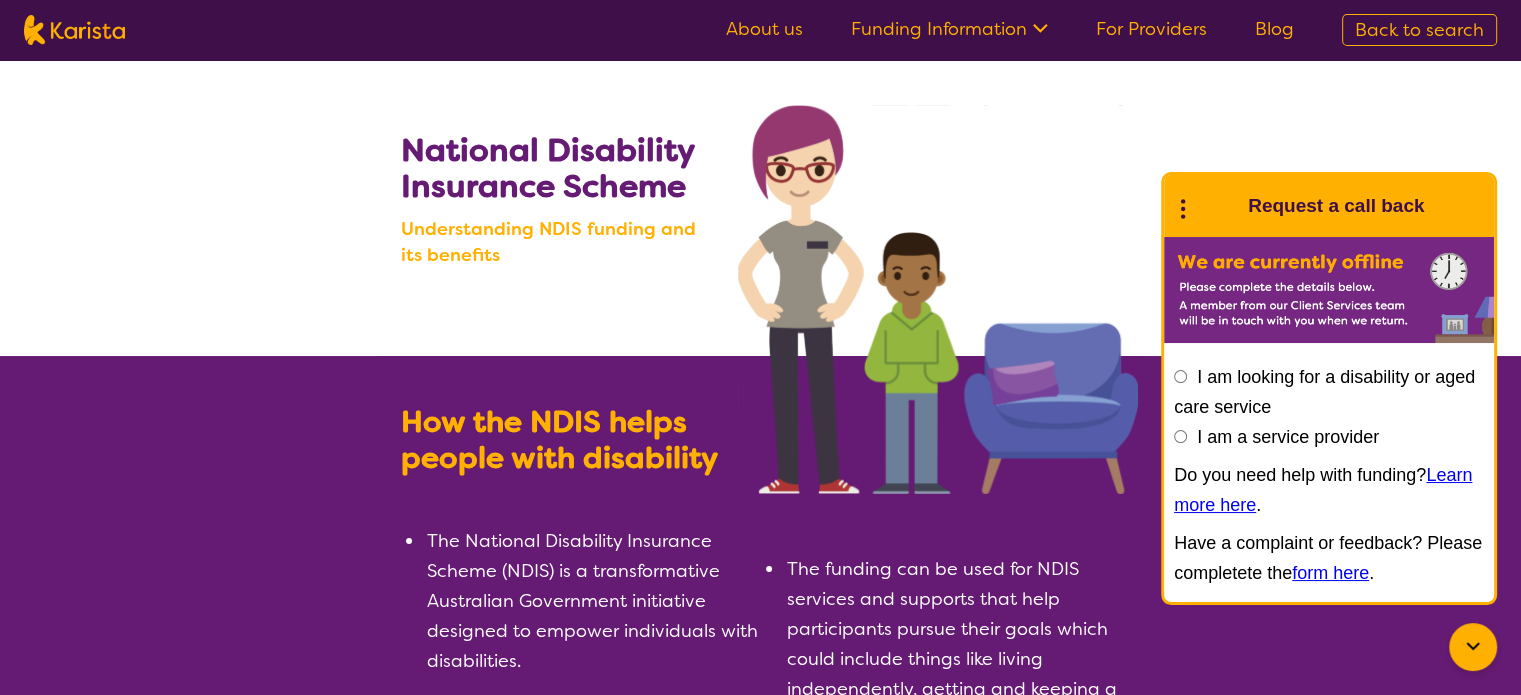 click on "About us" at bounding box center (764, 29) 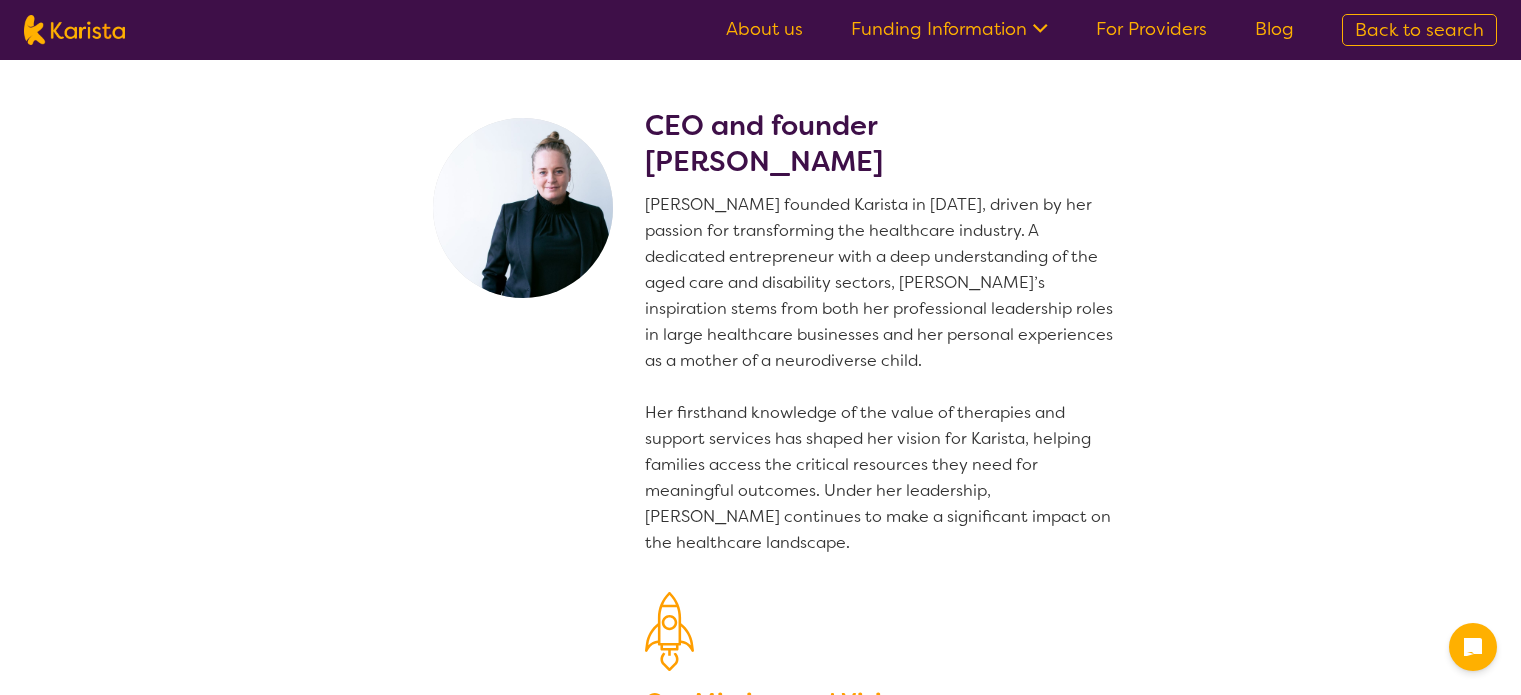 scroll, scrollTop: 0, scrollLeft: 0, axis: both 